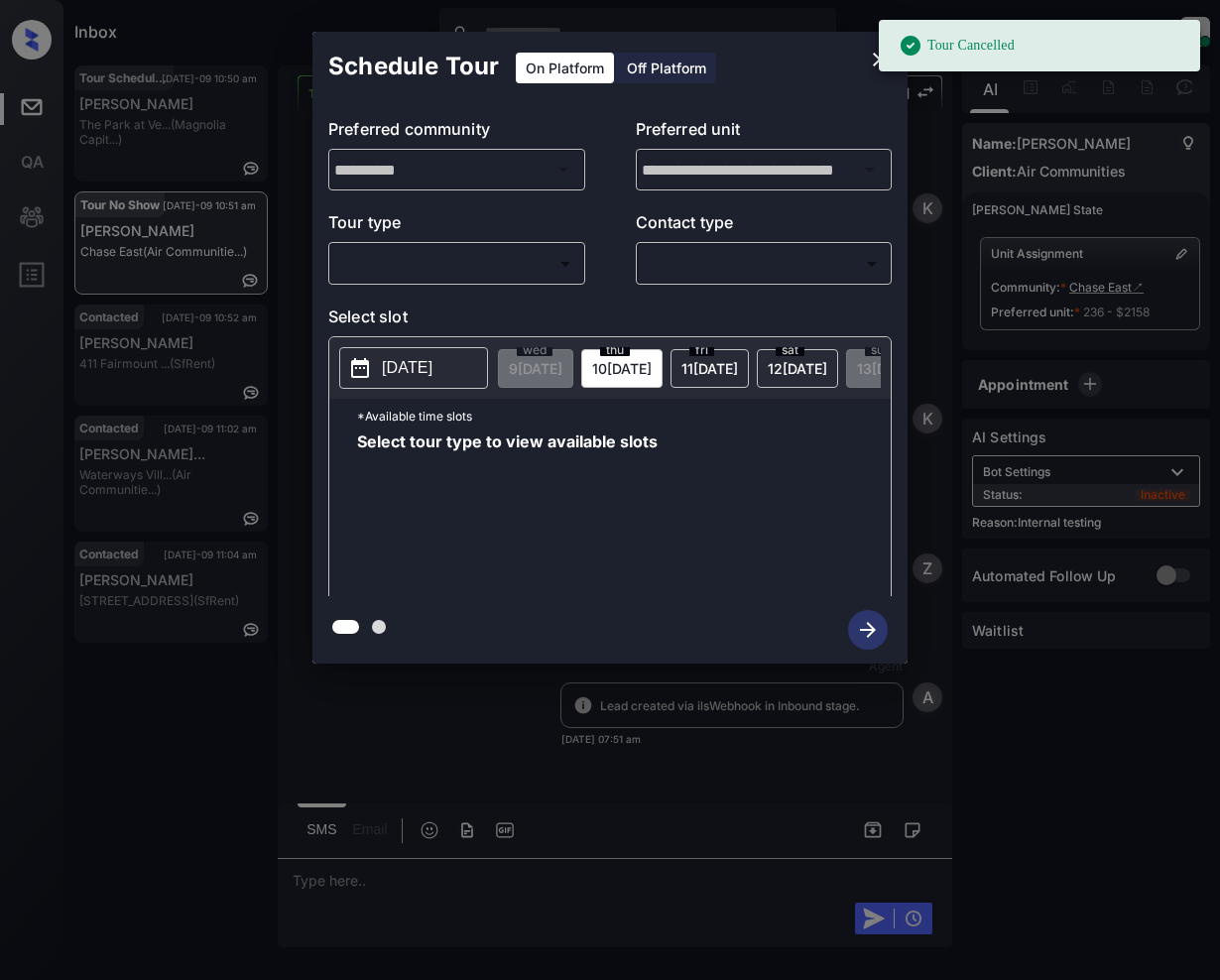 scroll, scrollTop: 0, scrollLeft: 0, axis: both 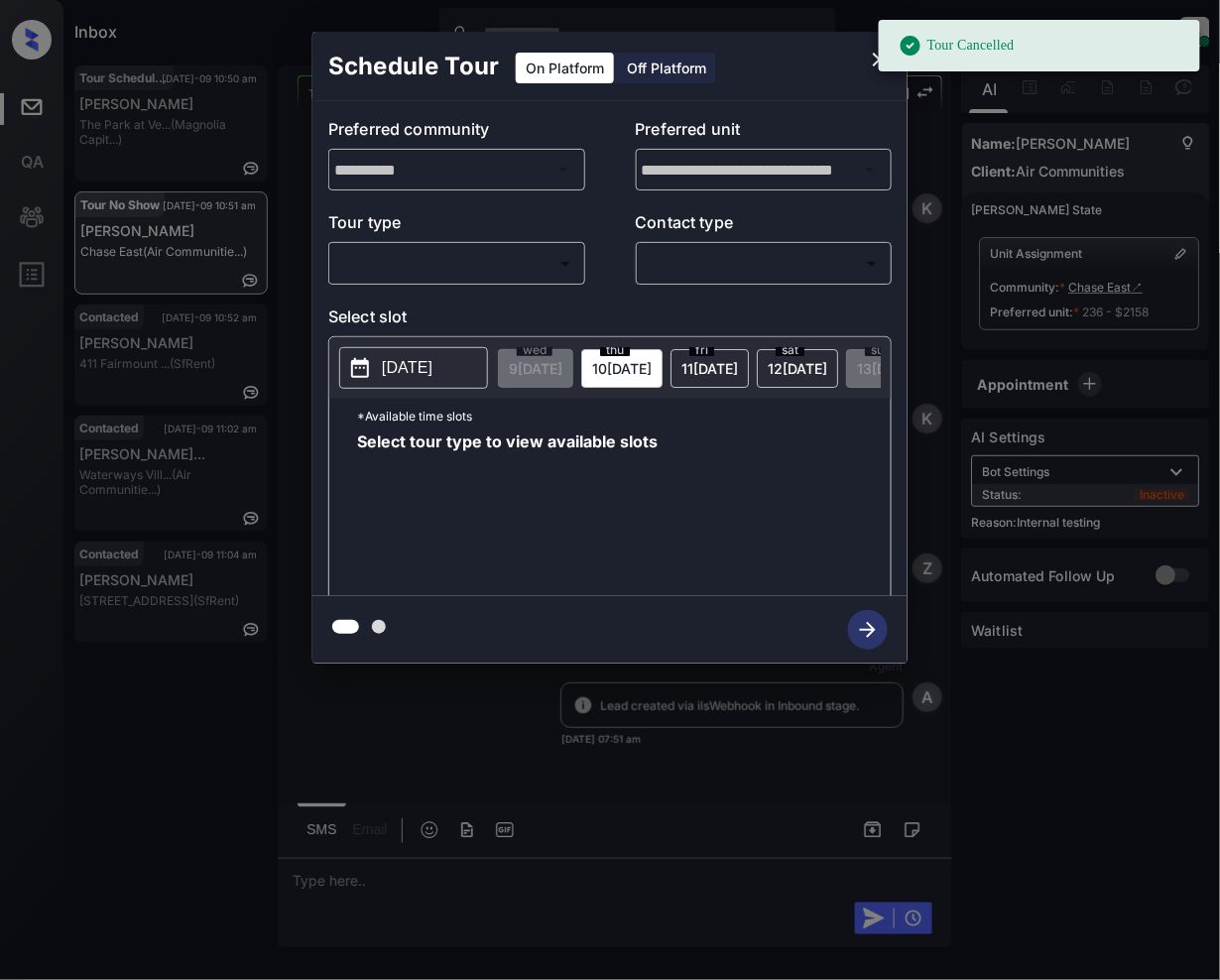 click on "Tour Cancelled Inbox Jeramie Castro Online Set yourself   offline Set yourself   on break Profile Switch to  light  mode Sign out Tour Scheduled Jul-09 10:50 am   Zenia Reyes The Park at Ve...  (Magnolia Capit...) Tour No Show Jul-09 10:51 am   Enrico Strawn Chase East  (Air Communitie...) Contacted Jul-09 10:52 am   Maria Rosales 411 Fairmount ...  (SfRent) Contacted Jul-09 11:02 am   Theresa Sabate... Waterways Vill...  (Air Communitie...) Contacted Jul-09 11:04 am   Tess Winley 780 Post St, S...  (SfRent) Tour No Show Lost Lead Sentiment: Angry Upon sliding the acknowledgement:  Lead will move to lost stage. * ​ SMS and call option will be set to opt out. AFM will be turned off for the lead. Kelsey New Message Kelsey Notes Note: <a href="https://conversation.getzuma.com/686bdee9a50c8c7c4cc9252f">https://conversation.getzuma.com/686bdee9a50c8c7c4cc9252f</a> - Paste this link into your browser to view Kelsey’s conversation with the prospect Jul 07, 2025 07:51 am  Sync'd w  entrata K New Message Kelsey K" at bounding box center [610, 490] 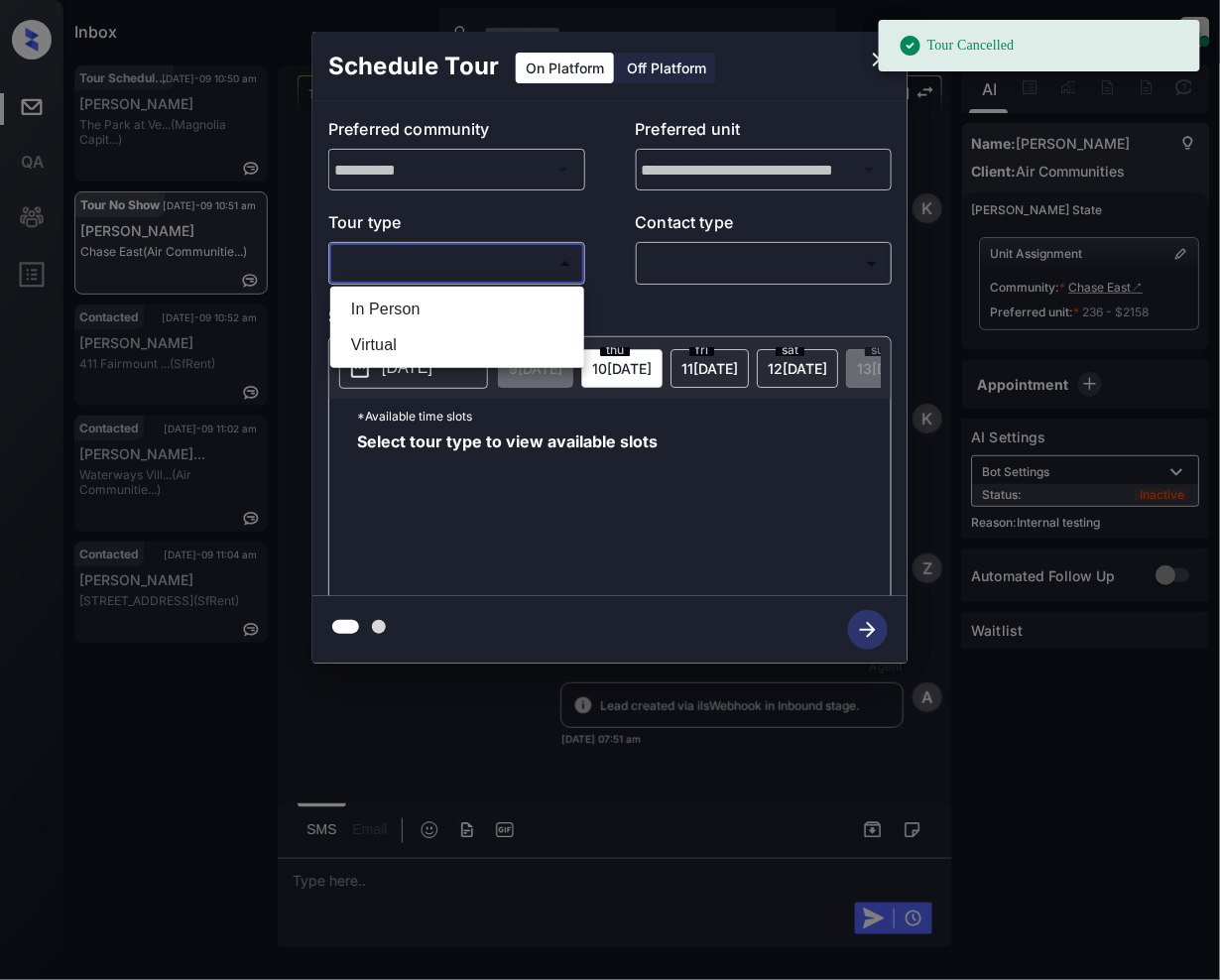 scroll, scrollTop: 10487, scrollLeft: 0, axis: vertical 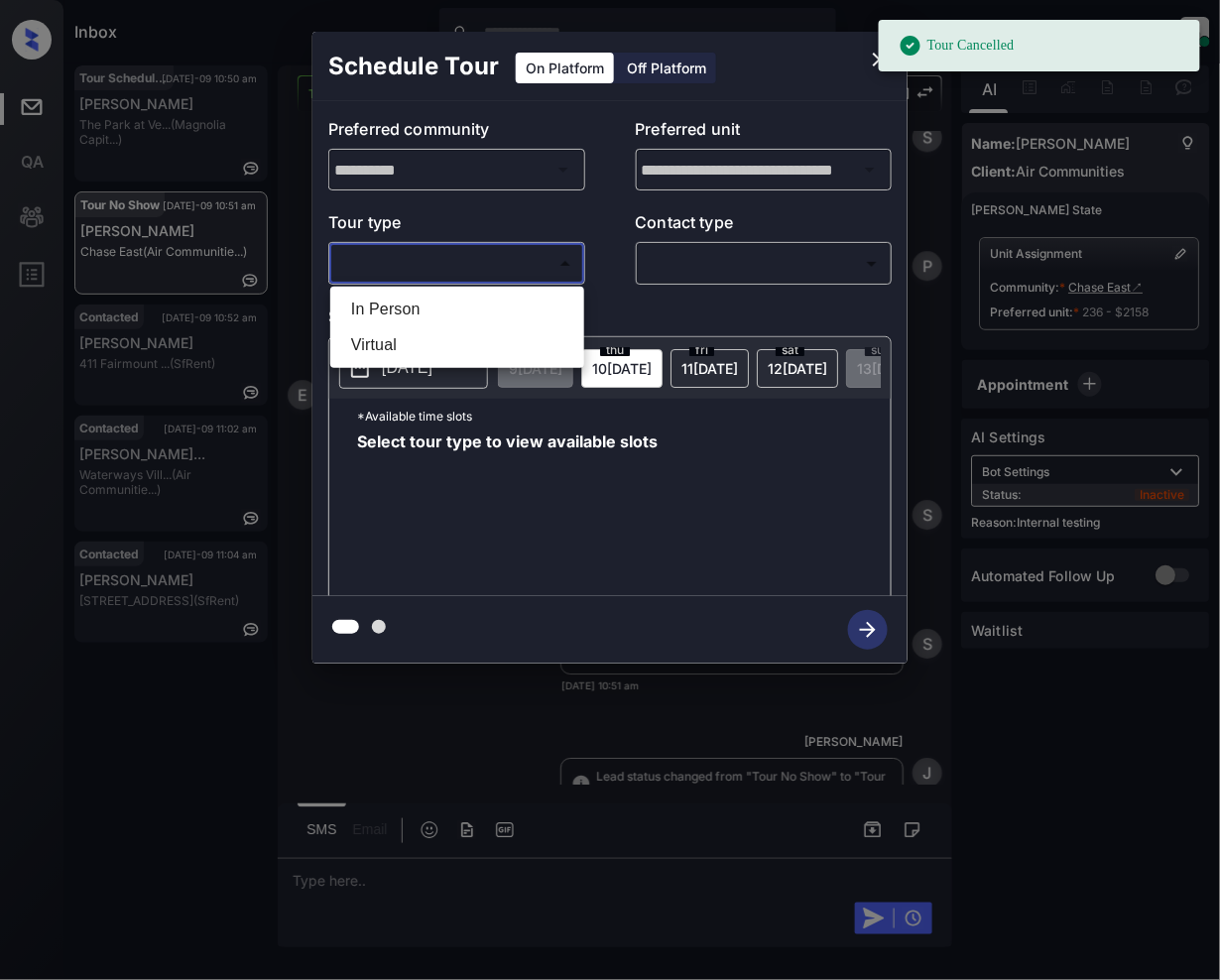 click on "In Person" at bounding box center [457, 309] 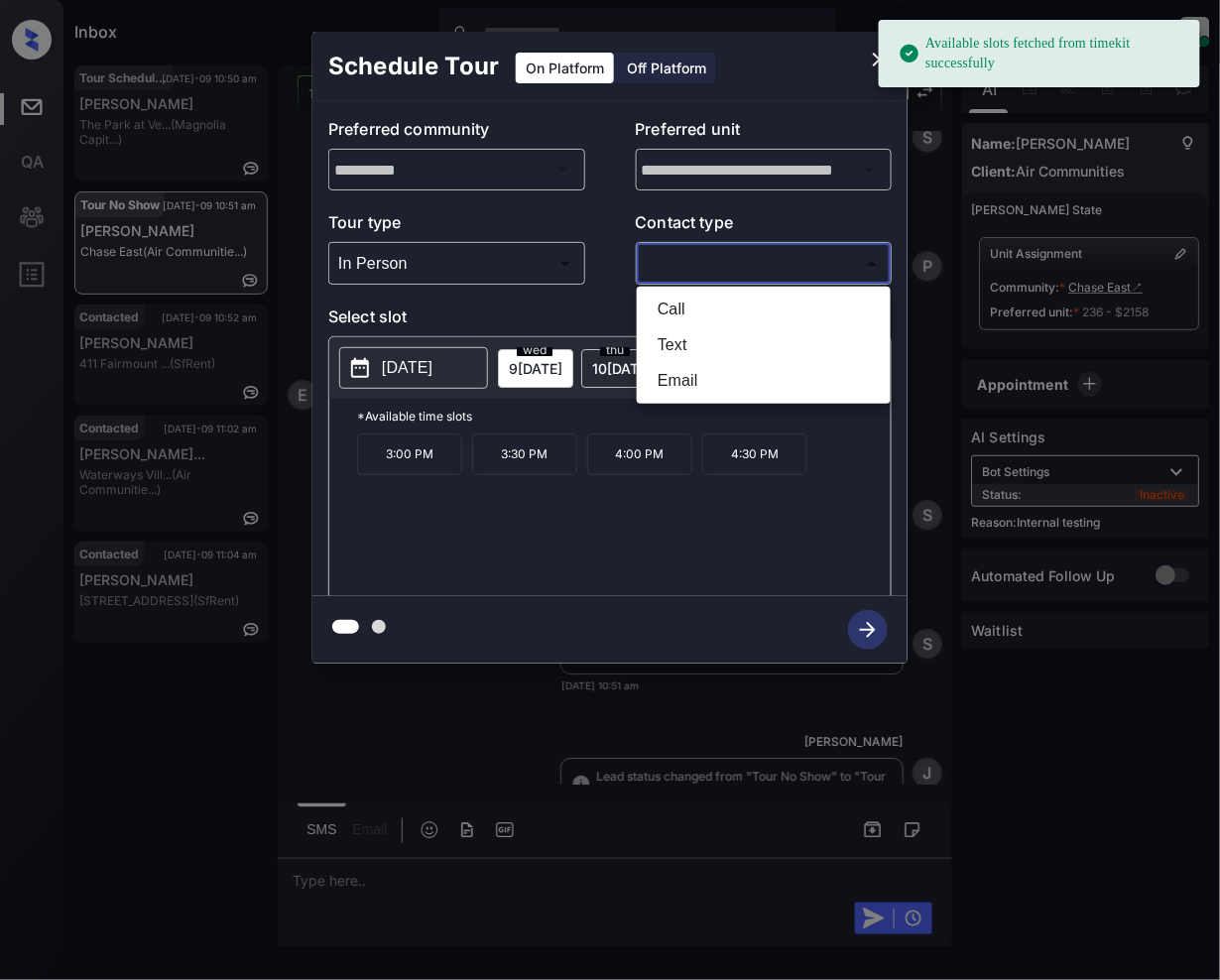 click on "Available slots fetched from timekit successfully Inbox Jeramie Castro Online Set yourself   offline Set yourself   on break Profile Switch to  light  mode Sign out Tour Scheduled Jul-09 10:50 am   Zenia Reyes The Park at Ve...  (Magnolia Capit...) Tour No Show Jul-09 10:51 am   Enrico Strawn Chase East  (Air Communitie...) Contacted Jul-09 10:52 am   Maria Rosales 411 Fairmount ...  (SfRent) Contacted Jul-09 11:02 am   Theresa Sabate... Waterways Vill...  (Air Communitie...) Contacted Jul-09 11:04 am   Tess Winley 780 Post St, S...  (SfRent) Tour No Show Lost Lead Sentiment: Angry Upon sliding the acknowledgement:  Lead will move to lost stage. * ​ SMS and call option will be set to opt out. AFM will be turned off for the lead. Kelsey New Message Kelsey Notes Note: <a href="https://conversation.getzuma.com/686bdee9a50c8c7c4cc9252f">https://conversation.getzuma.com/686bdee9a50c8c7c4cc9252f</a> - Paste this link into your browser to view Kelsey’s conversation with the prospect Jul 07, 2025 07:51 am entrata" at bounding box center (610, 490) 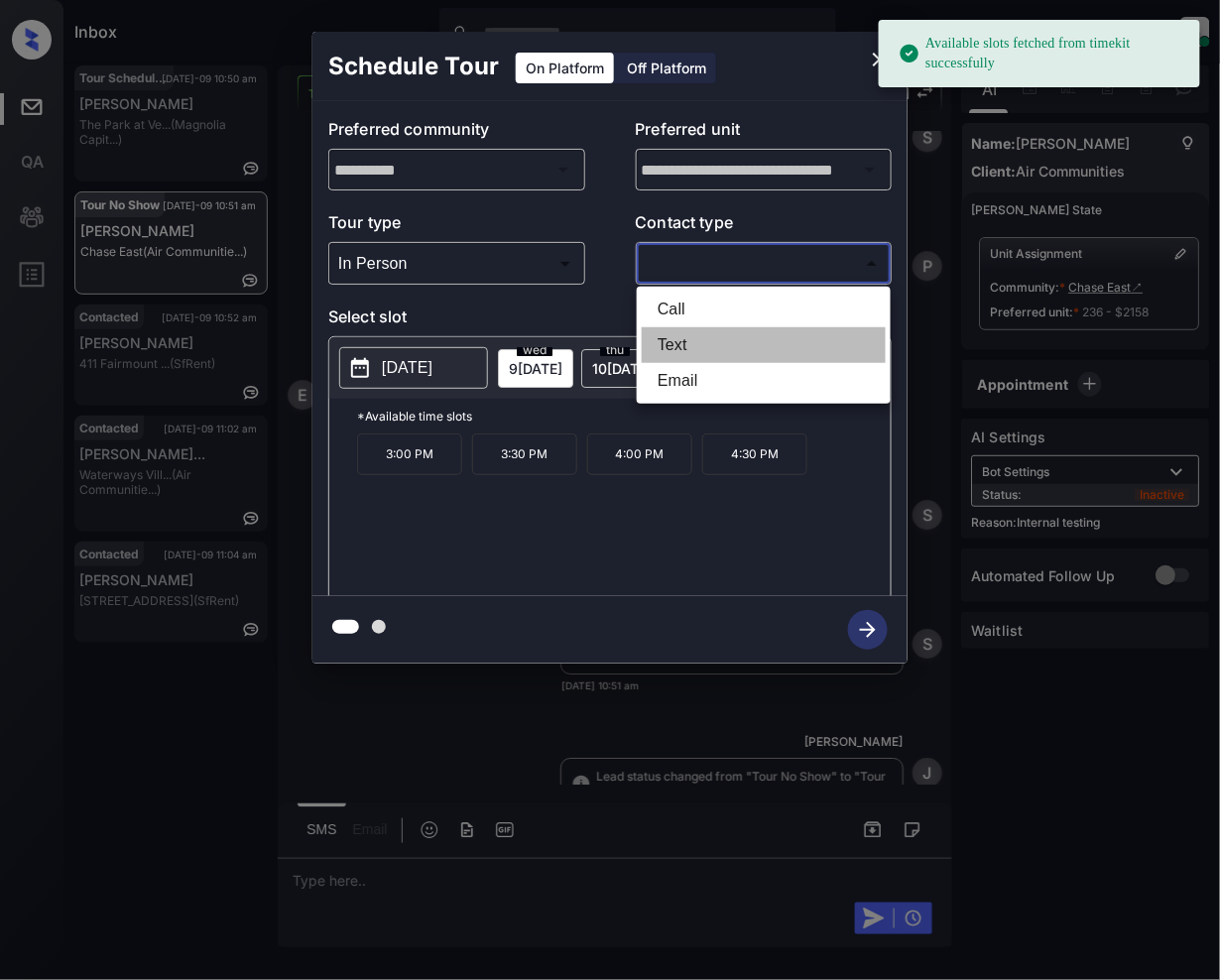 click on "Text" at bounding box center [764, 345] 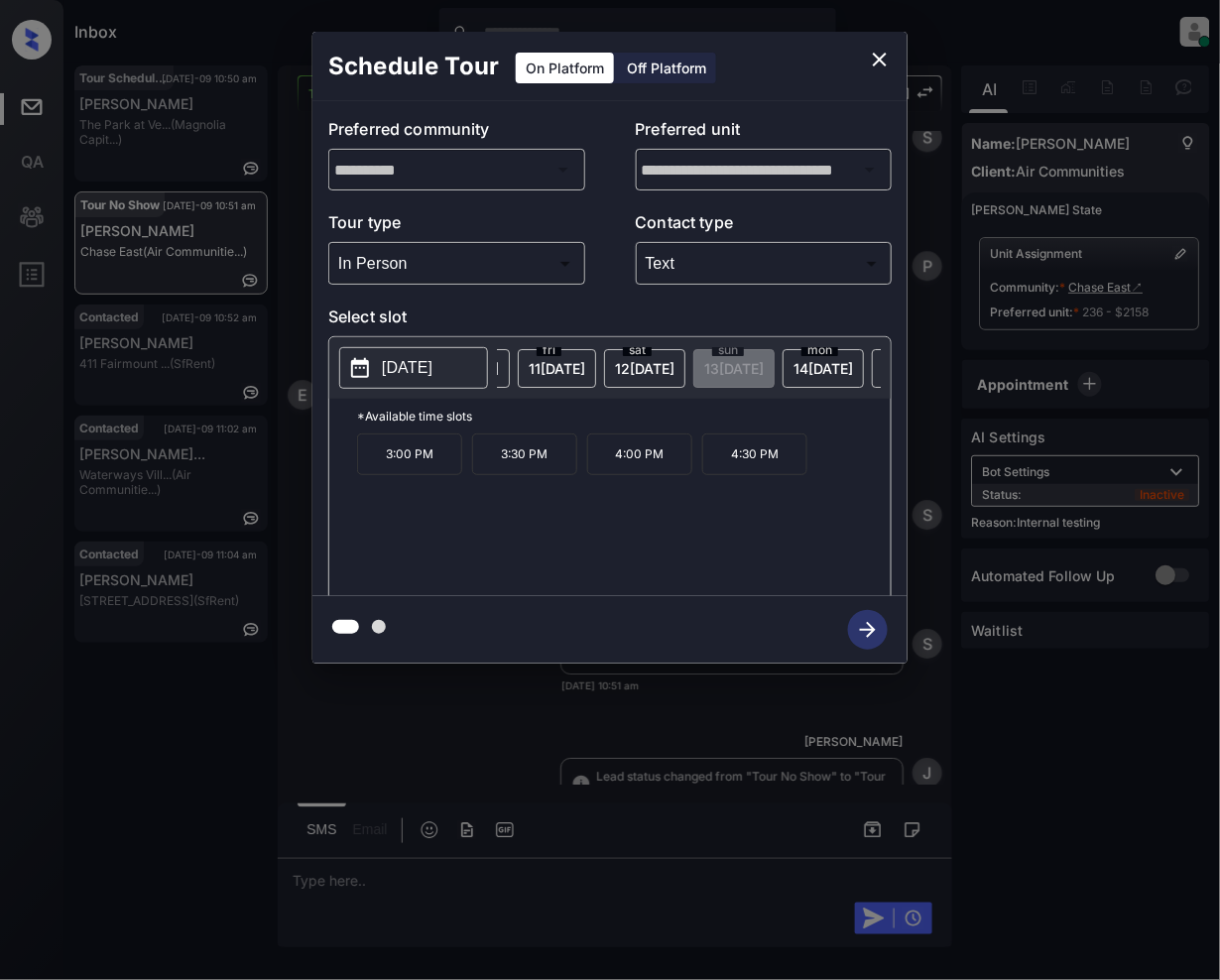 scroll, scrollTop: 0, scrollLeft: 159, axis: horizontal 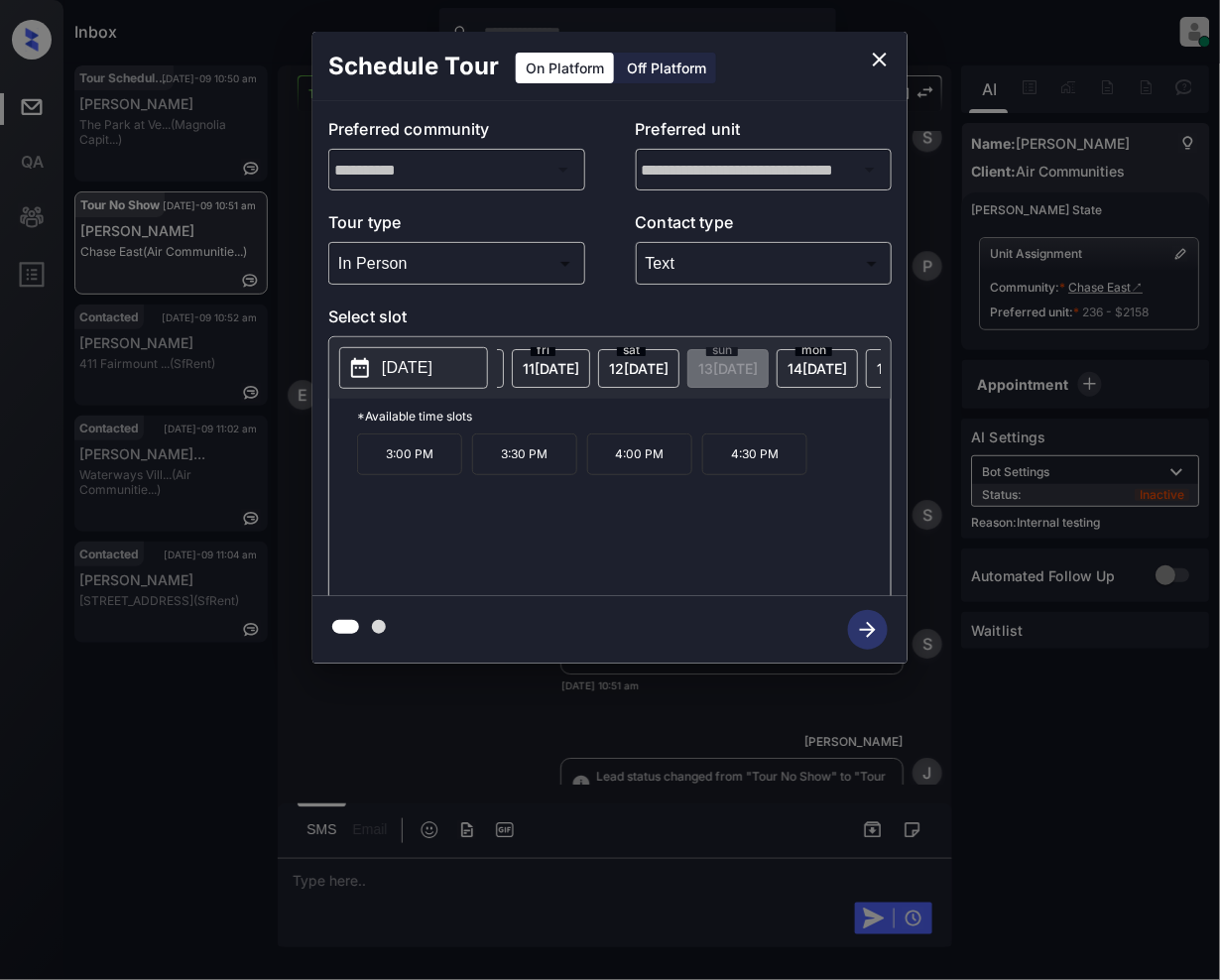 click on "14 JUL" at bounding box center [377, 368] 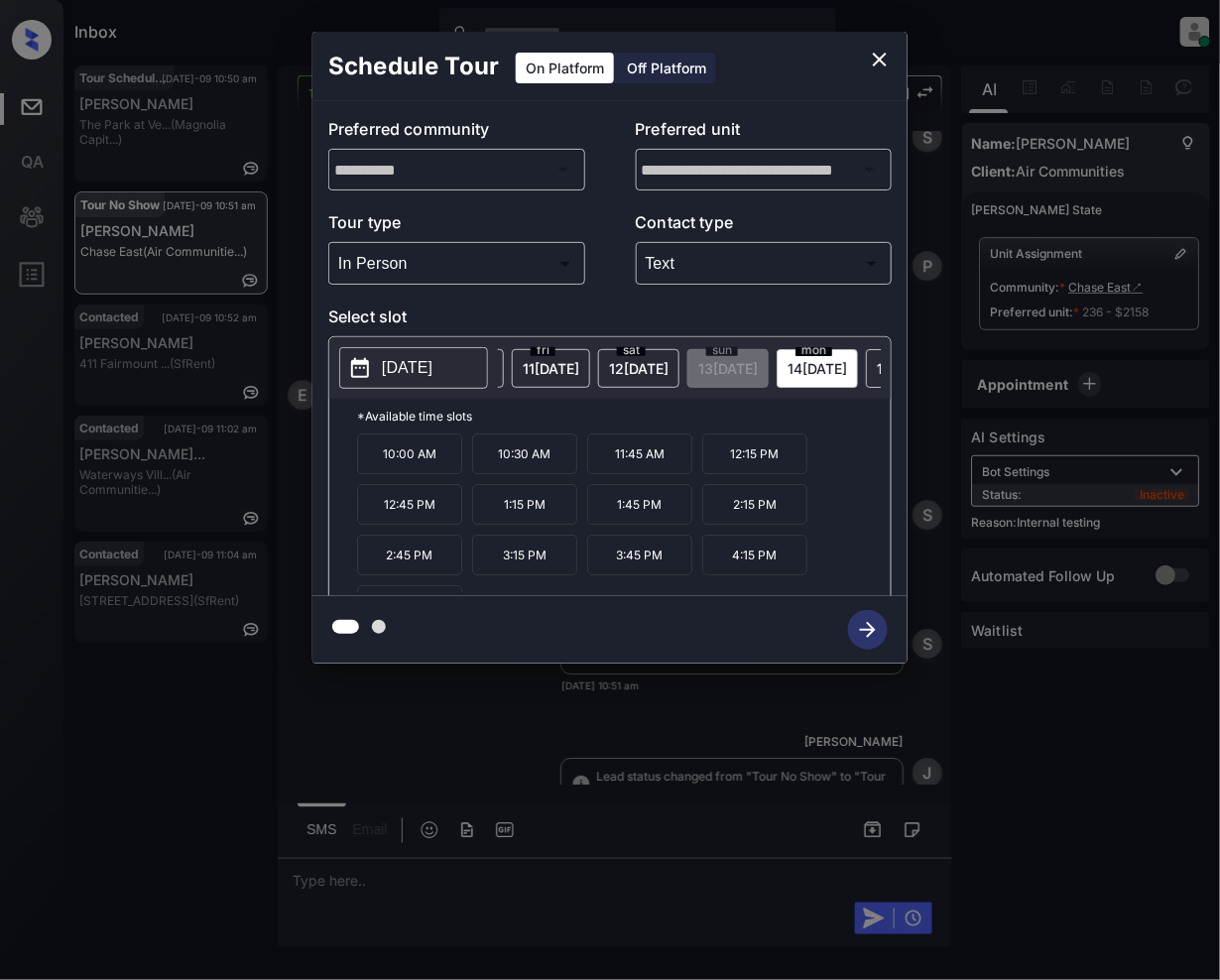 click on "10:00 AM" at bounding box center [410, 453] 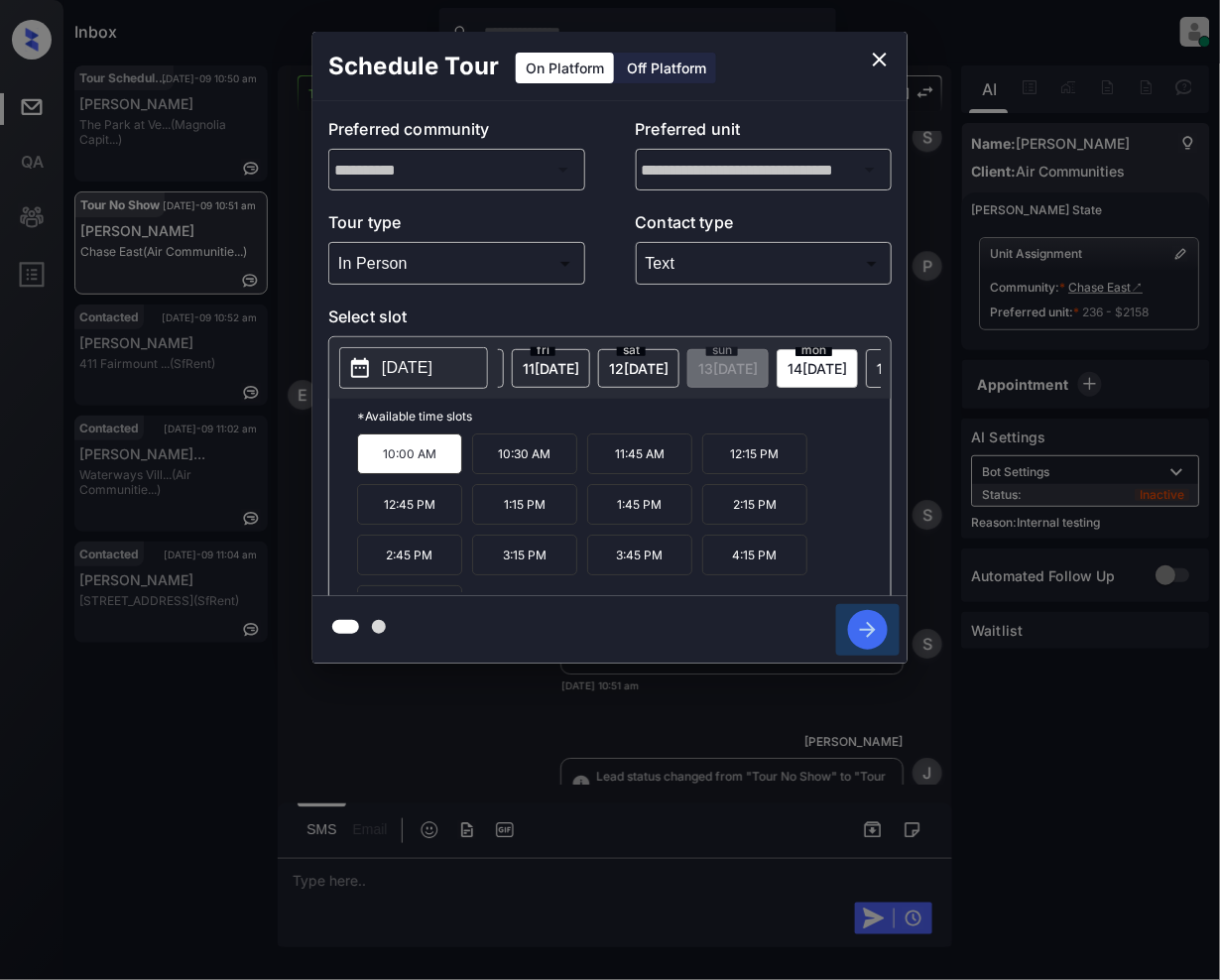 click 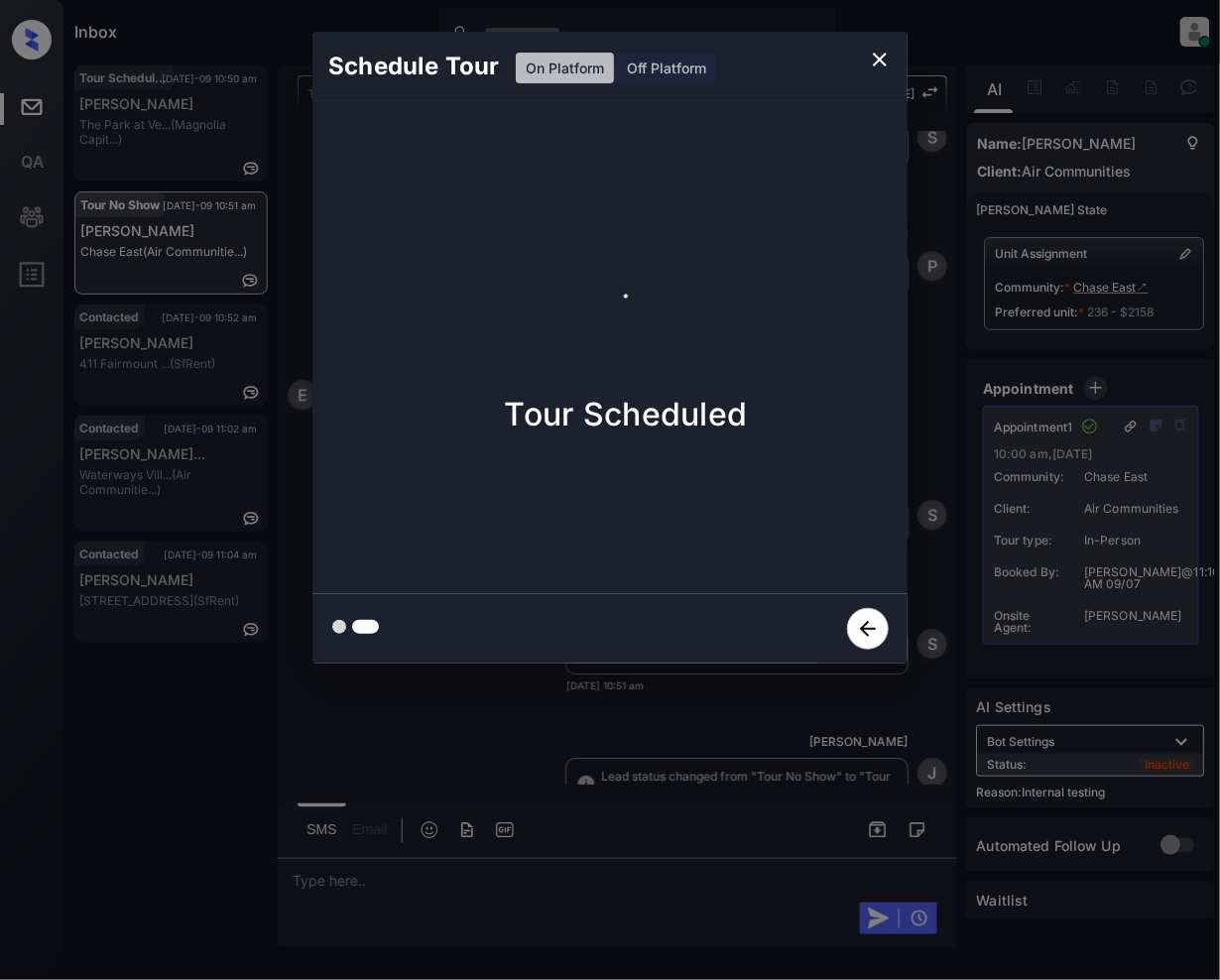 click 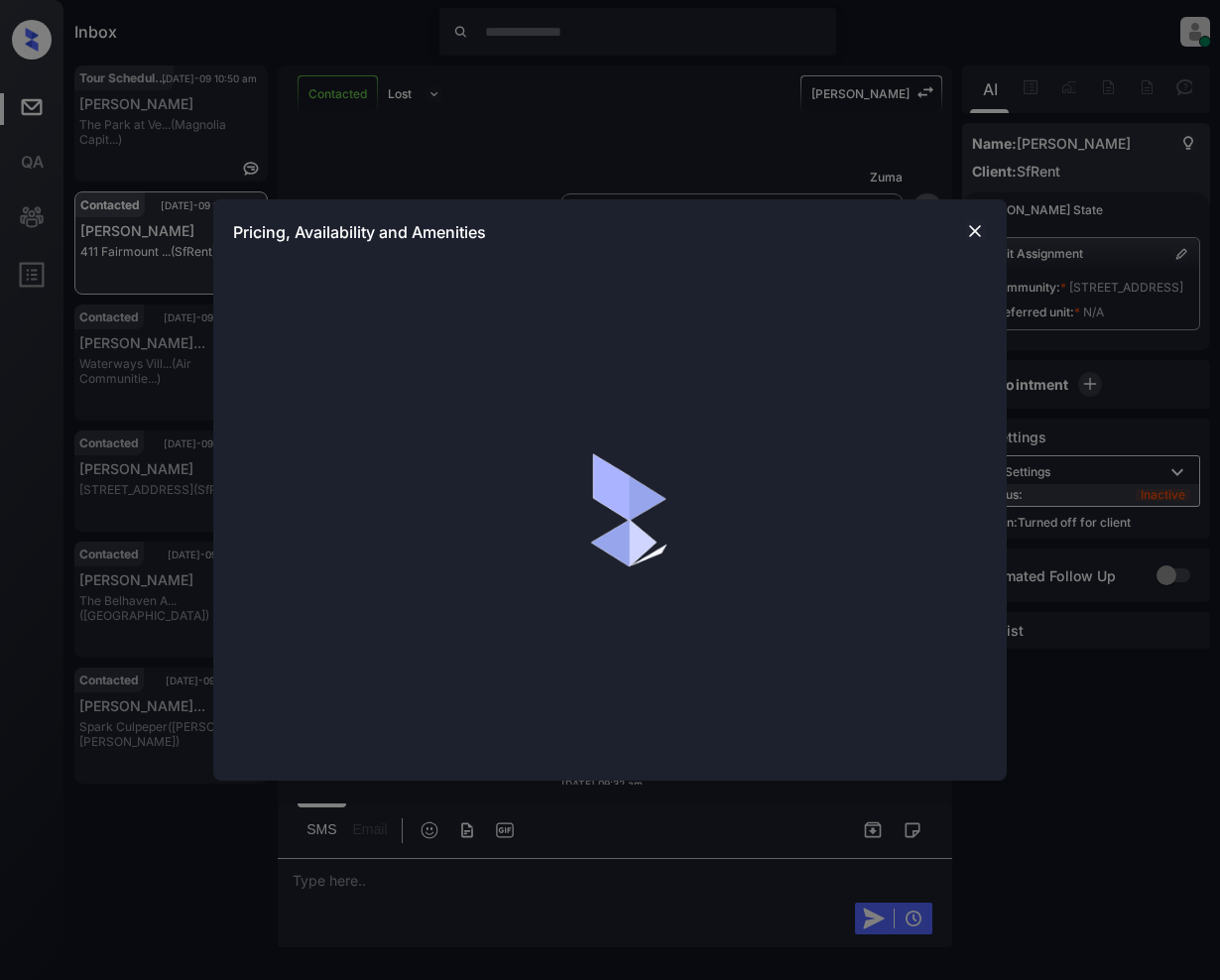 scroll, scrollTop: 0, scrollLeft: 0, axis: both 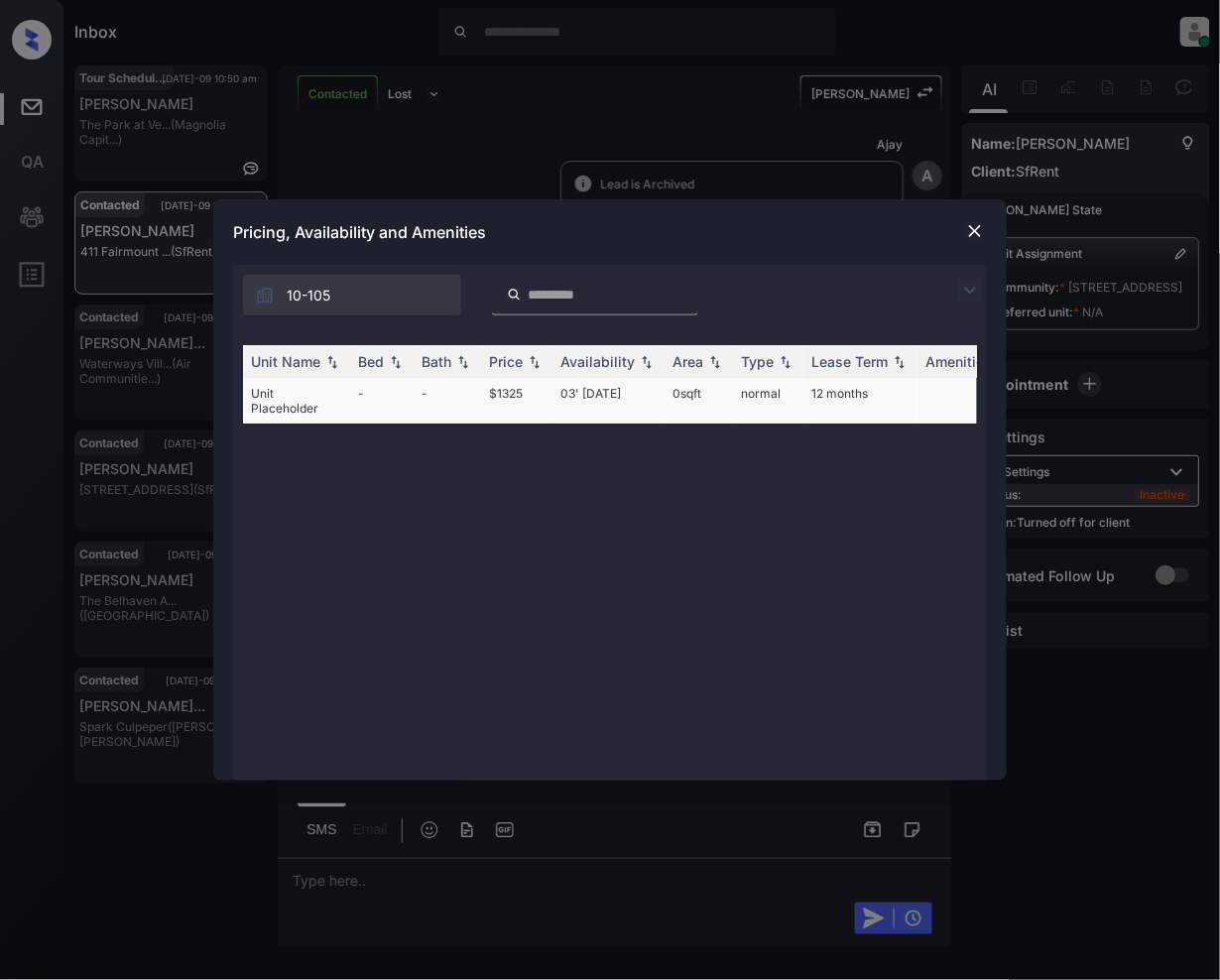 click on "$1325" at bounding box center (517, 401) 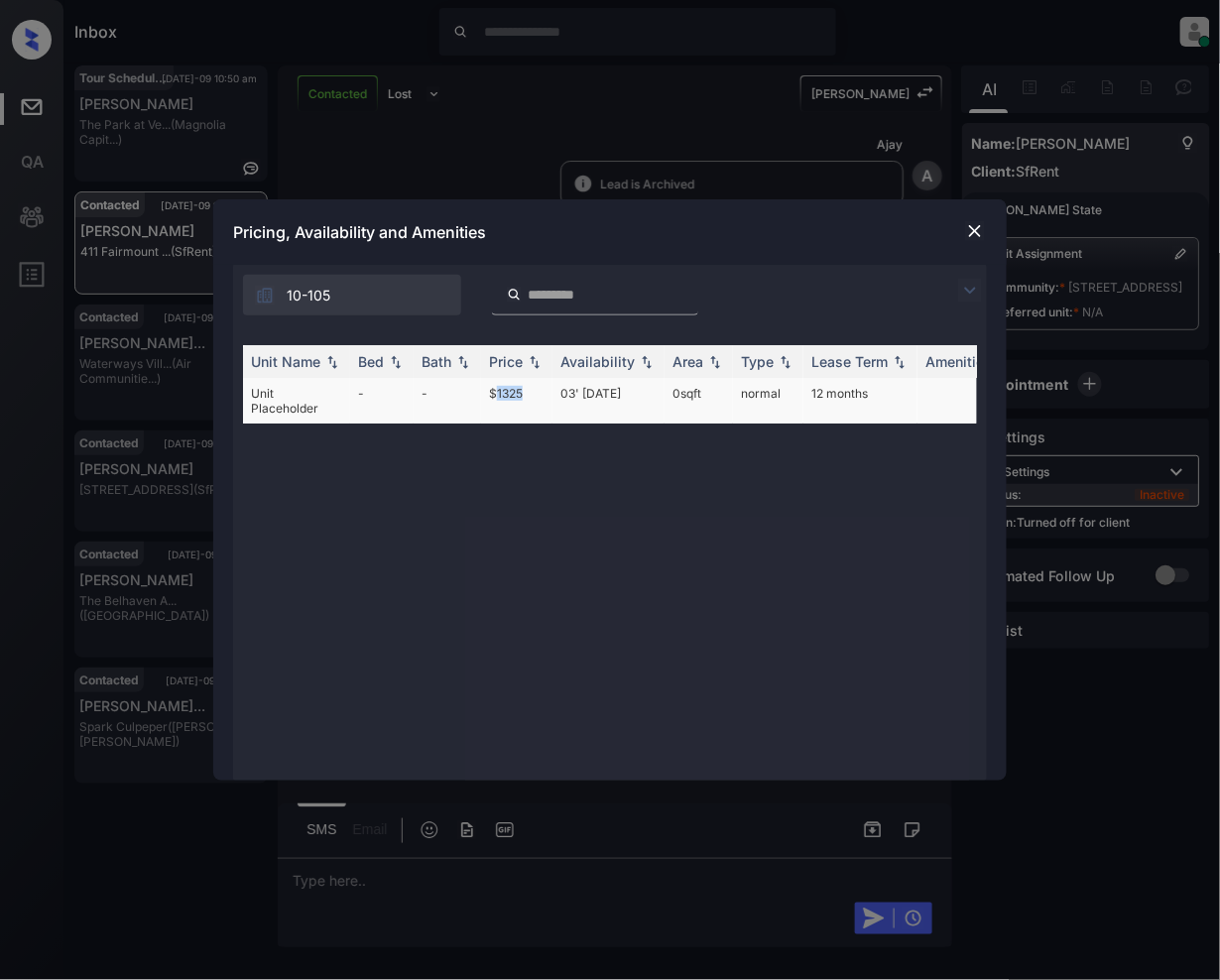 click on "$1325" at bounding box center (517, 401) 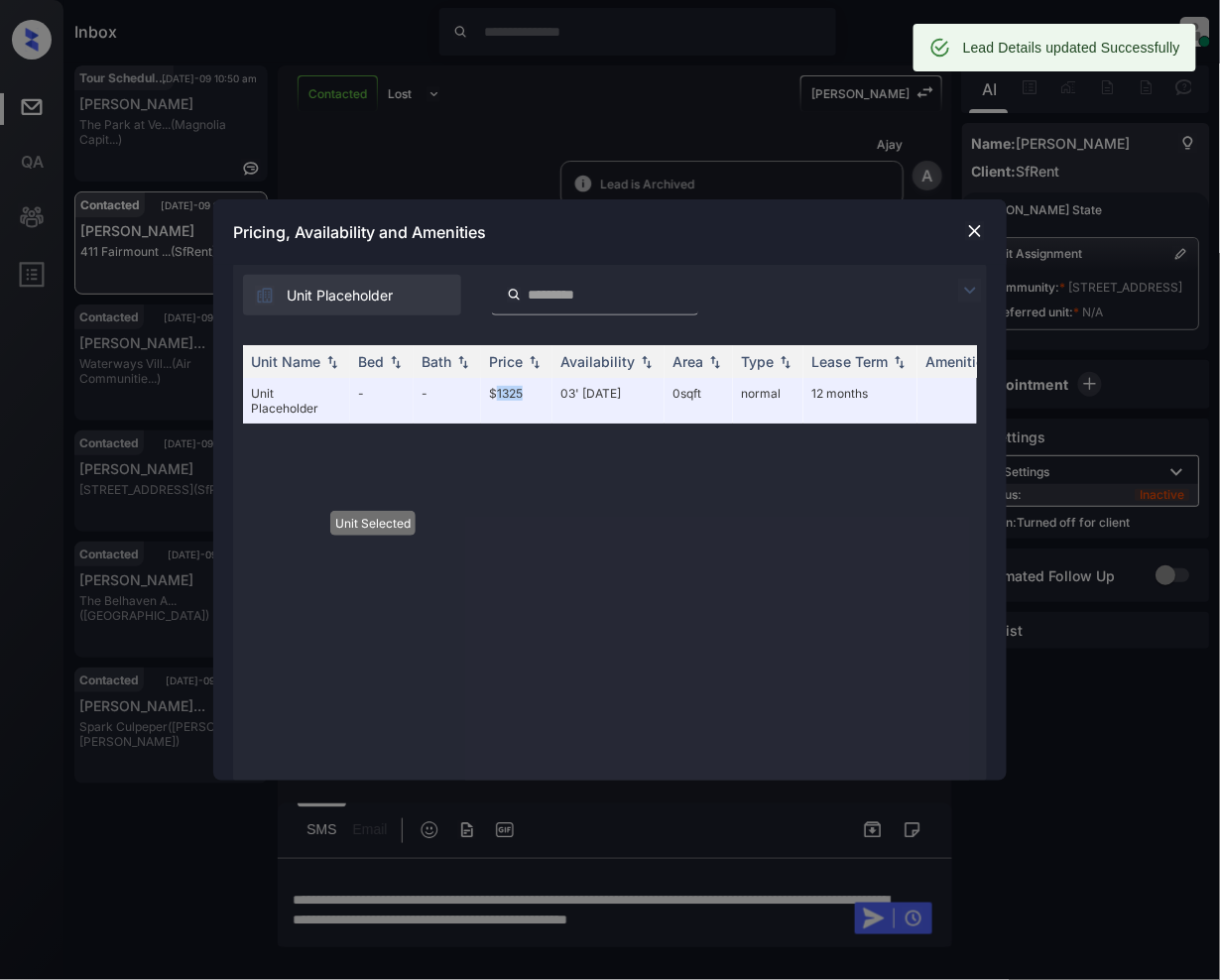 click at bounding box center (975, 231) 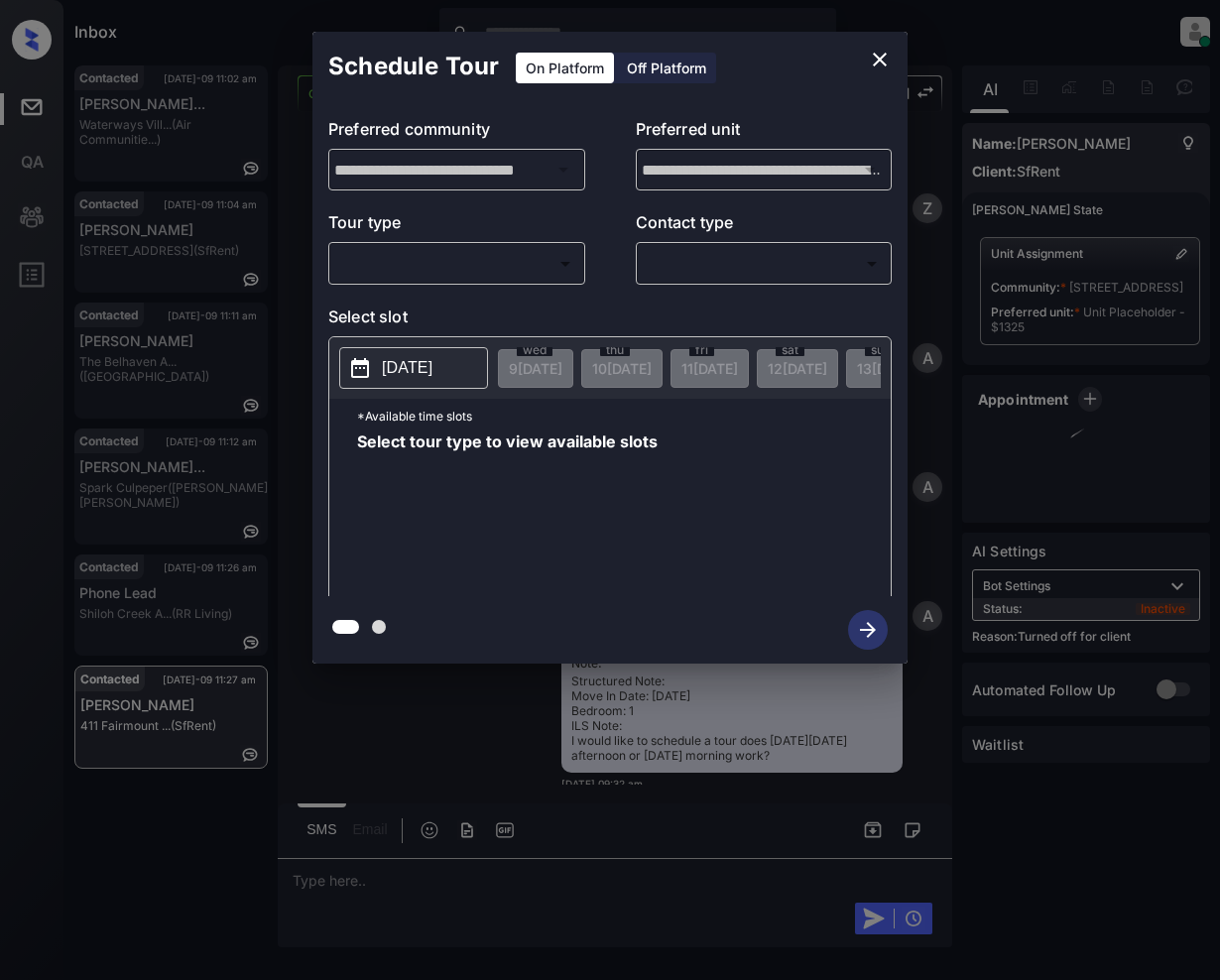 scroll, scrollTop: 0, scrollLeft: 0, axis: both 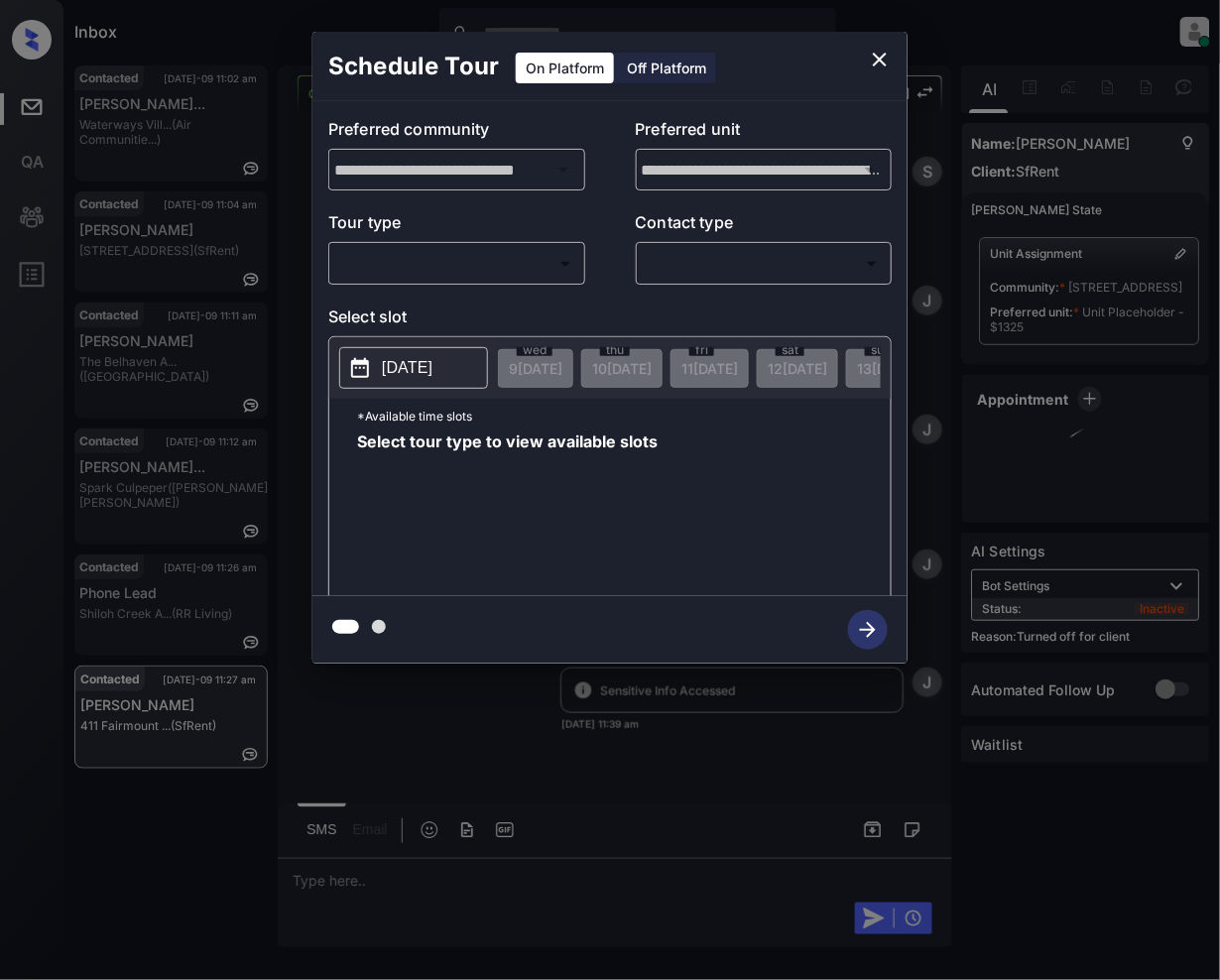 click on "Off Platform" at bounding box center (667, 67) 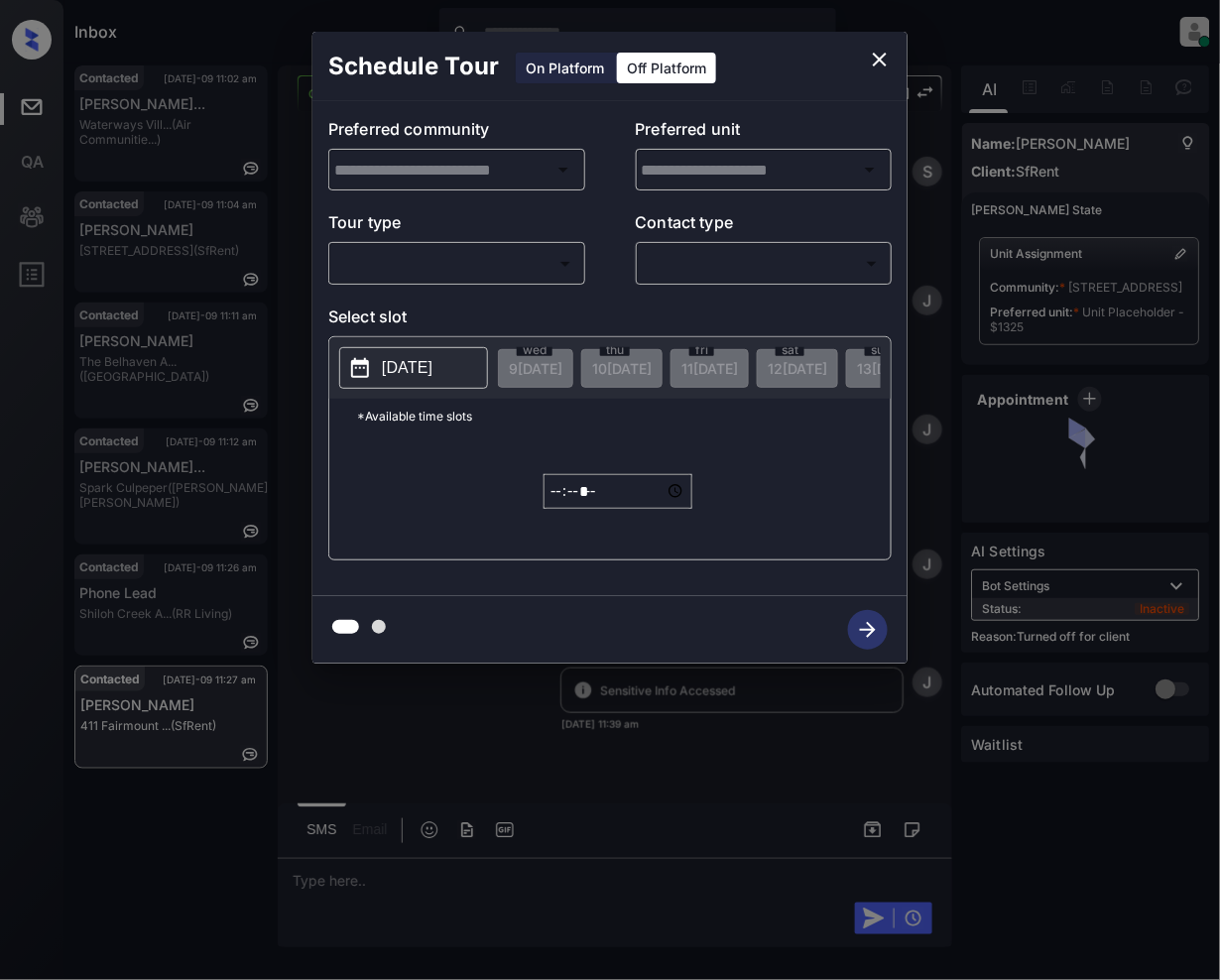 type on "**********" 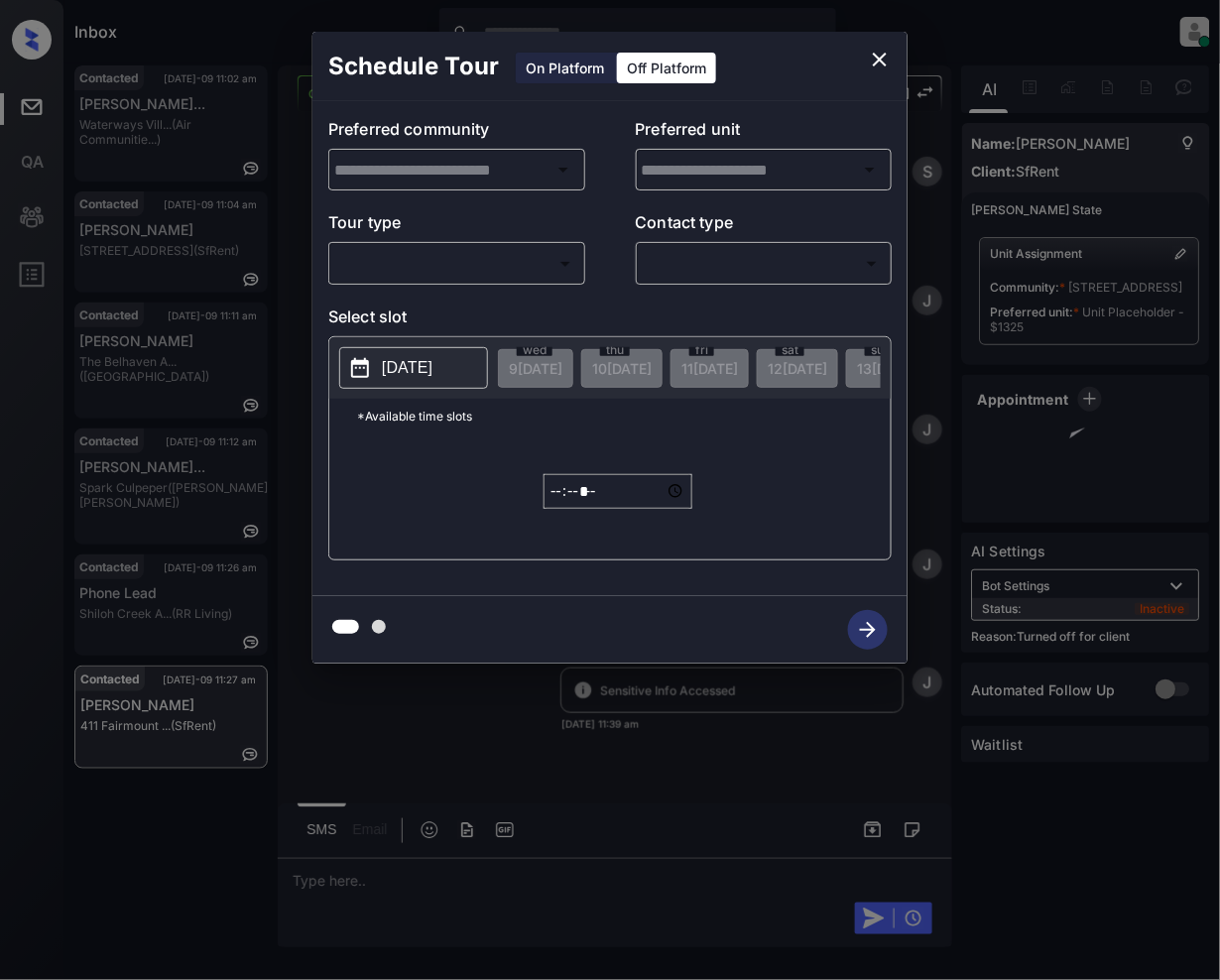 type on "**********" 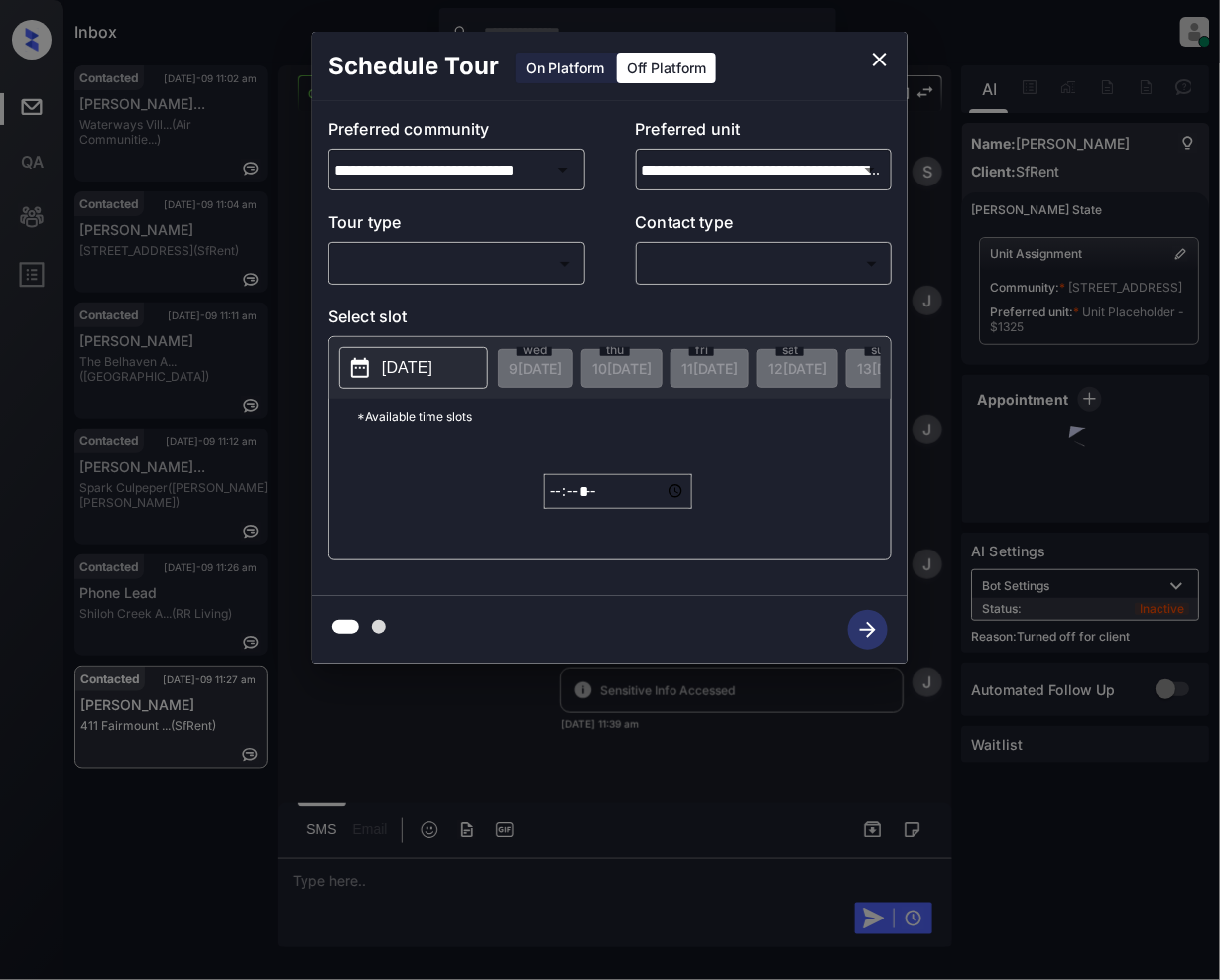 click on "Inbox Jeramie Castro Online Set yourself   offline Set yourself   on break Profile Switch to  light  mode Sign out Contacted Jul-09 11:02 am   Theresa Sabate... Waterways Vill...  (Air Communitie...) Contacted Jul-09 11:04 am   Tess Winley 780 Post St, S...  (SfRent) Contacted Jul-09 11:11 am   Esther Figaro The Belhaven A...  (Fairfield) Contacted Jul-09 11:12 am   Bonnie Mcdonal... Spark Culpeper  (Gates Hudson) Contacted Jul-09 11:26 am   Phone Lead Shiloh Creek A...  (RR Living) Contacted Jul-09 11:27 am   Maria Rosales 411 Fairmount ...  (SfRent) Contacted Lost Lead Sentiment: Angry Upon sliding the acknowledgement:  Lead will move to lost stage. * ​ SMS and call option will be set to opt out. AFM will be turned off for the lead. Kelsey New Message Zuma Lead transfer skipped to agent: Kelsey as pms leadId does not exists for leadType emailParser with stage Inbound Jul 09, 2025 09:32 am Z New Message Agent Lead created via emailParser in Inbound stage. Jul 09, 2025 09:32 am A New Message Agent A Agent A" at bounding box center [610, 490] 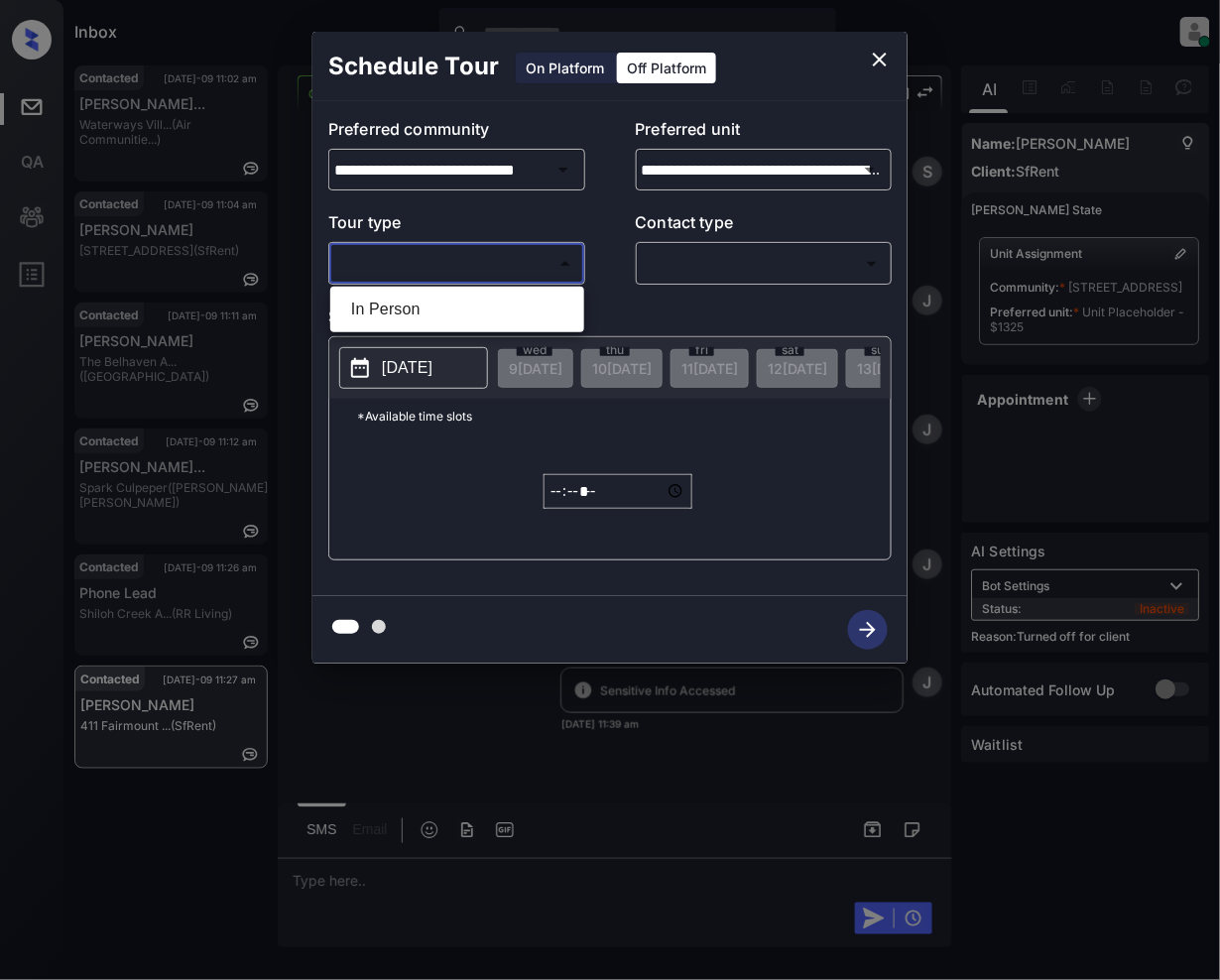 click on "In Person" at bounding box center [457, 309] 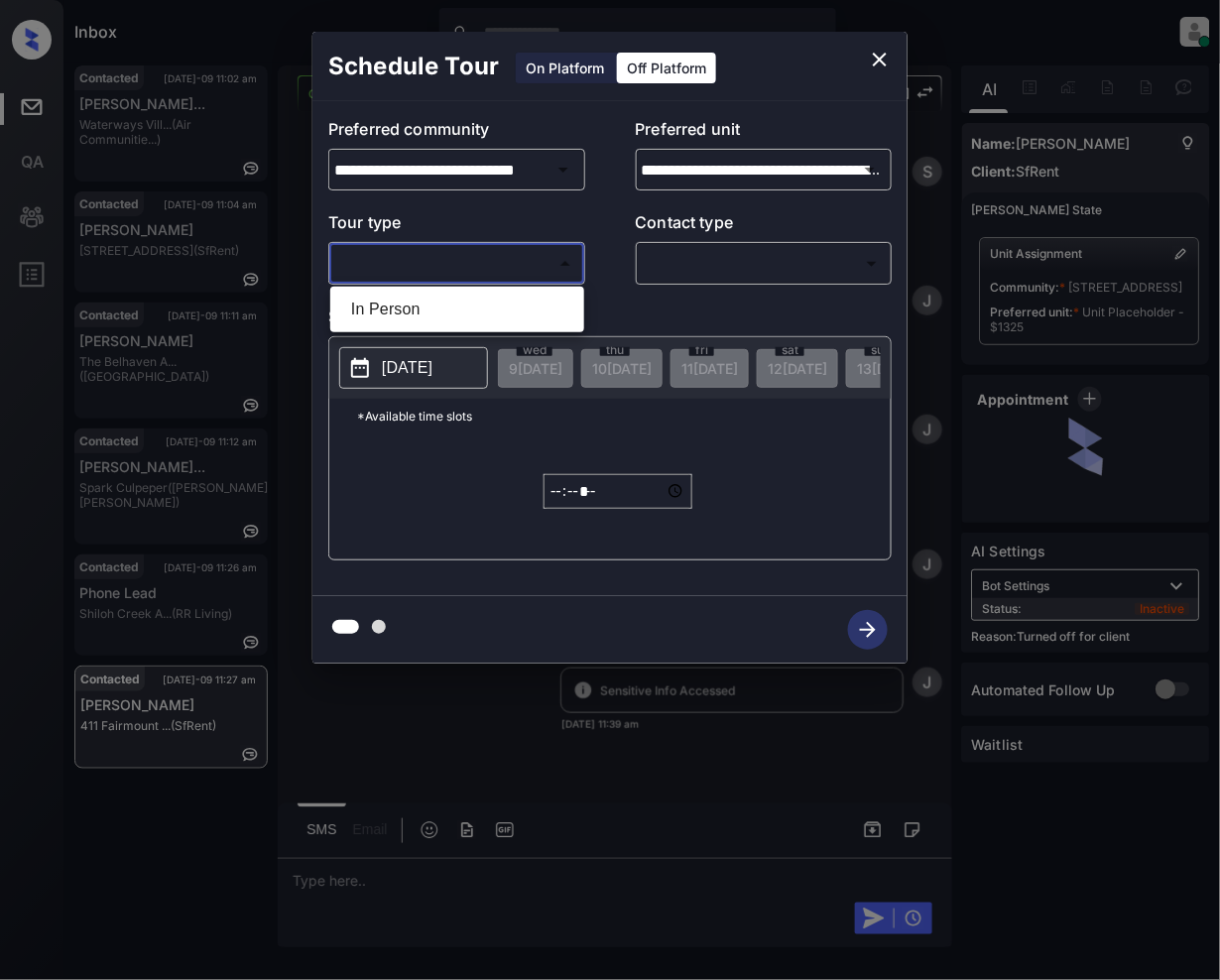 type on "********" 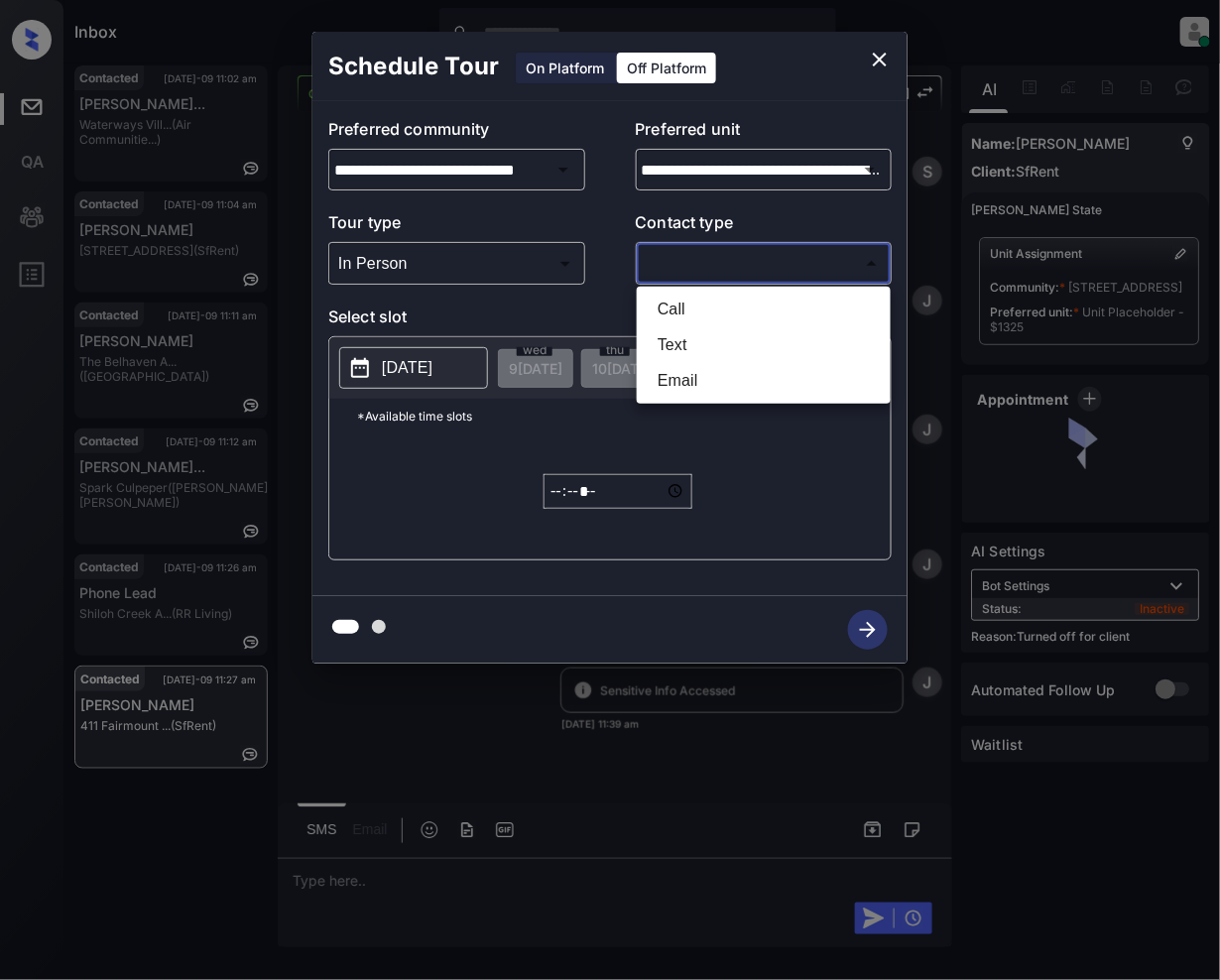 click on "Inbox Jeramie Castro Online Set yourself   offline Set yourself   on break Profile Switch to  light  mode Sign out Contacted Jul-09 11:02 am   Theresa Sabate... Waterways Vill...  (Air Communitie...) Contacted Jul-09 11:04 am   Tess Winley 780 Post St, S...  (SfRent) Contacted Jul-09 11:11 am   Esther Figaro The Belhaven A...  (Fairfield) Contacted Jul-09 11:12 am   Bonnie Mcdonal... Spark Culpeper  (Gates Hudson) Contacted Jul-09 11:26 am   Phone Lead Shiloh Creek A...  (RR Living) Contacted Jul-09 11:27 am   Maria Rosales 411 Fairmount ...  (SfRent) Contacted Lost Lead Sentiment: Angry Upon sliding the acknowledgement:  Lead will move to lost stage. * ​ SMS and call option will be set to opt out. AFM will be turned off for the lead. Kelsey New Message Zuma Lead transfer skipped to agent: Kelsey as pms leadId does not exists for leadType emailParser with stage Inbound Jul 09, 2025 09:32 am Z New Message Agent Lead created via emailParser in Inbound stage. Jul 09, 2025 09:32 am A New Message Agent A Agent A" at bounding box center [610, 490] 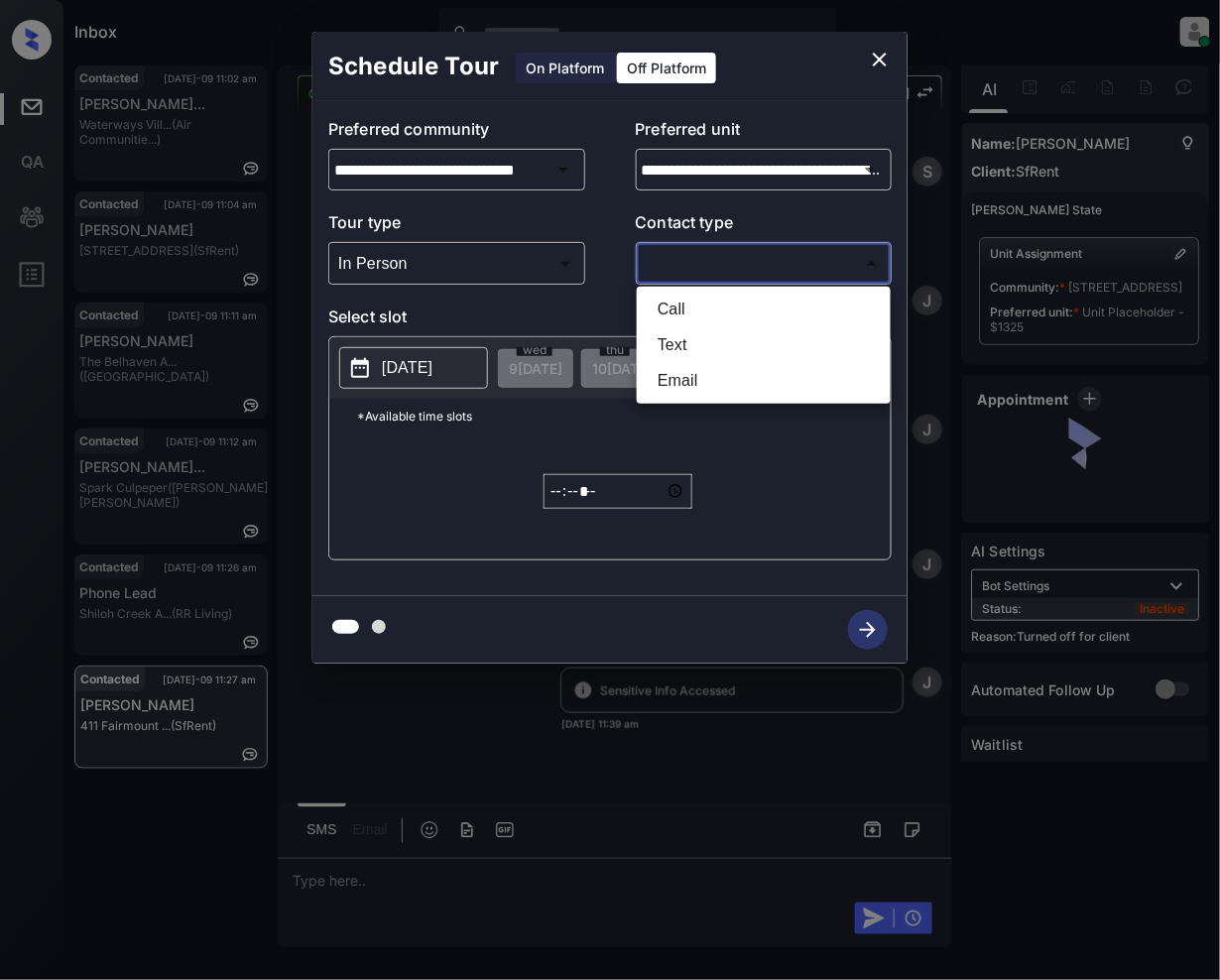 click on "Text" at bounding box center (764, 345) 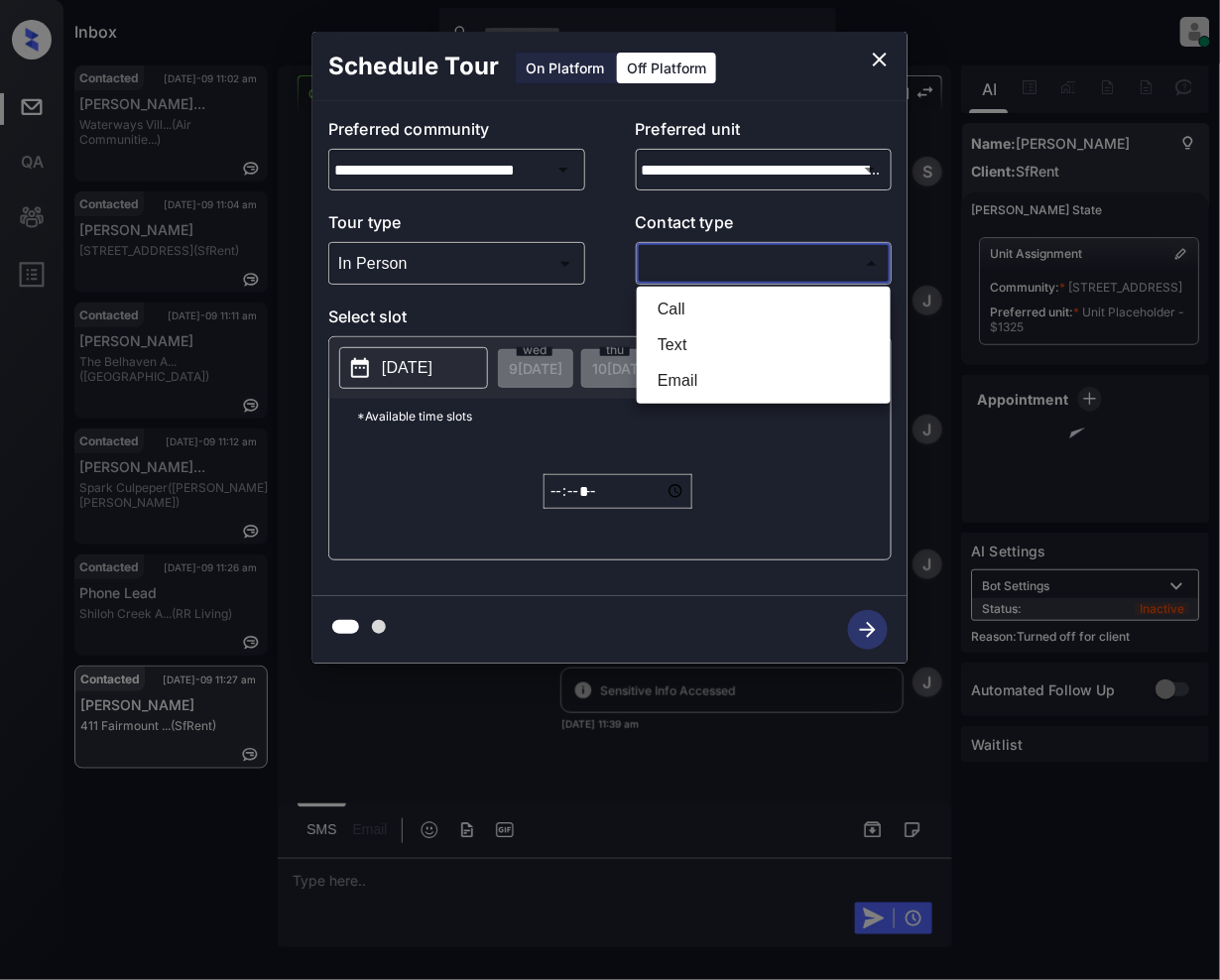 type on "****" 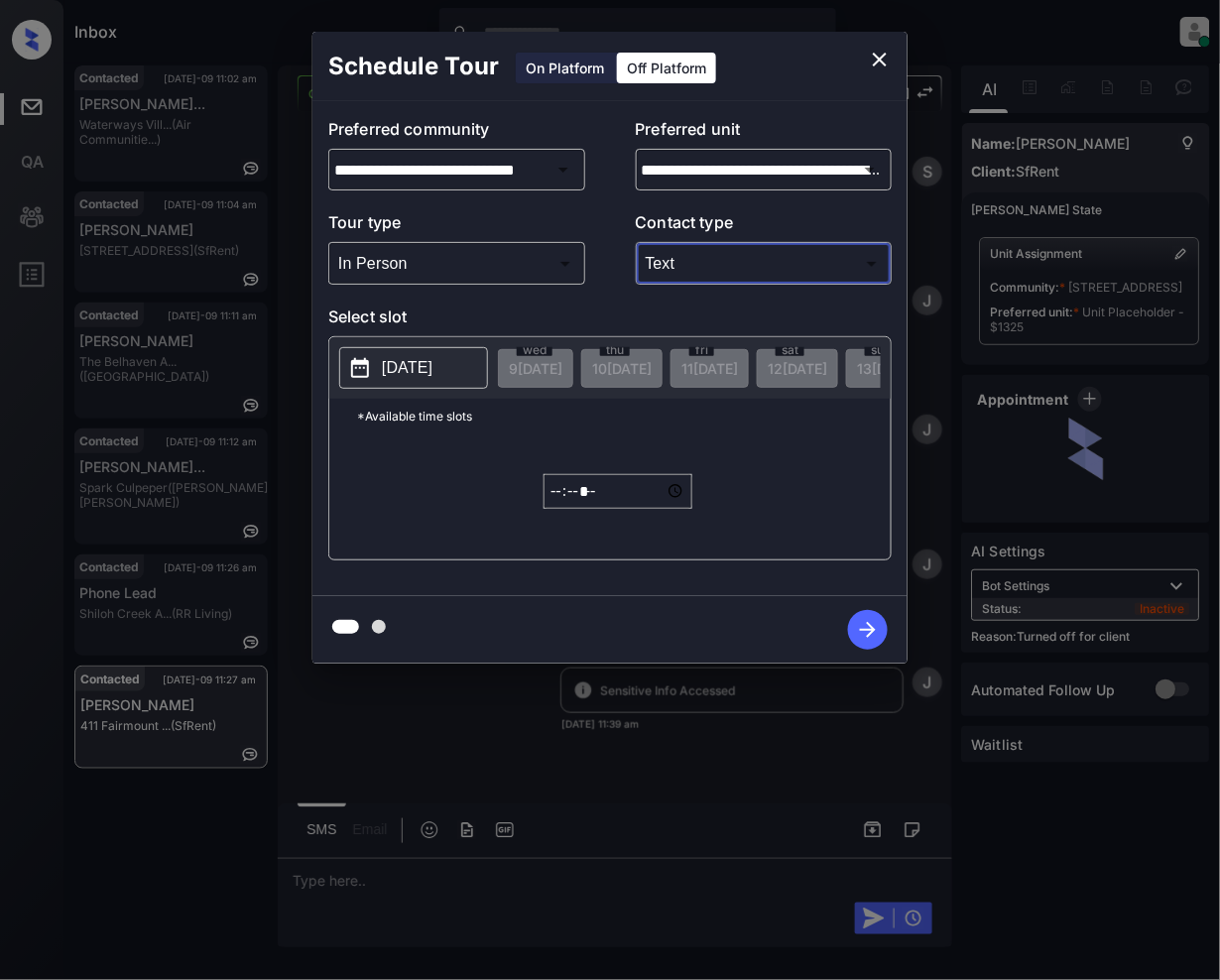 click 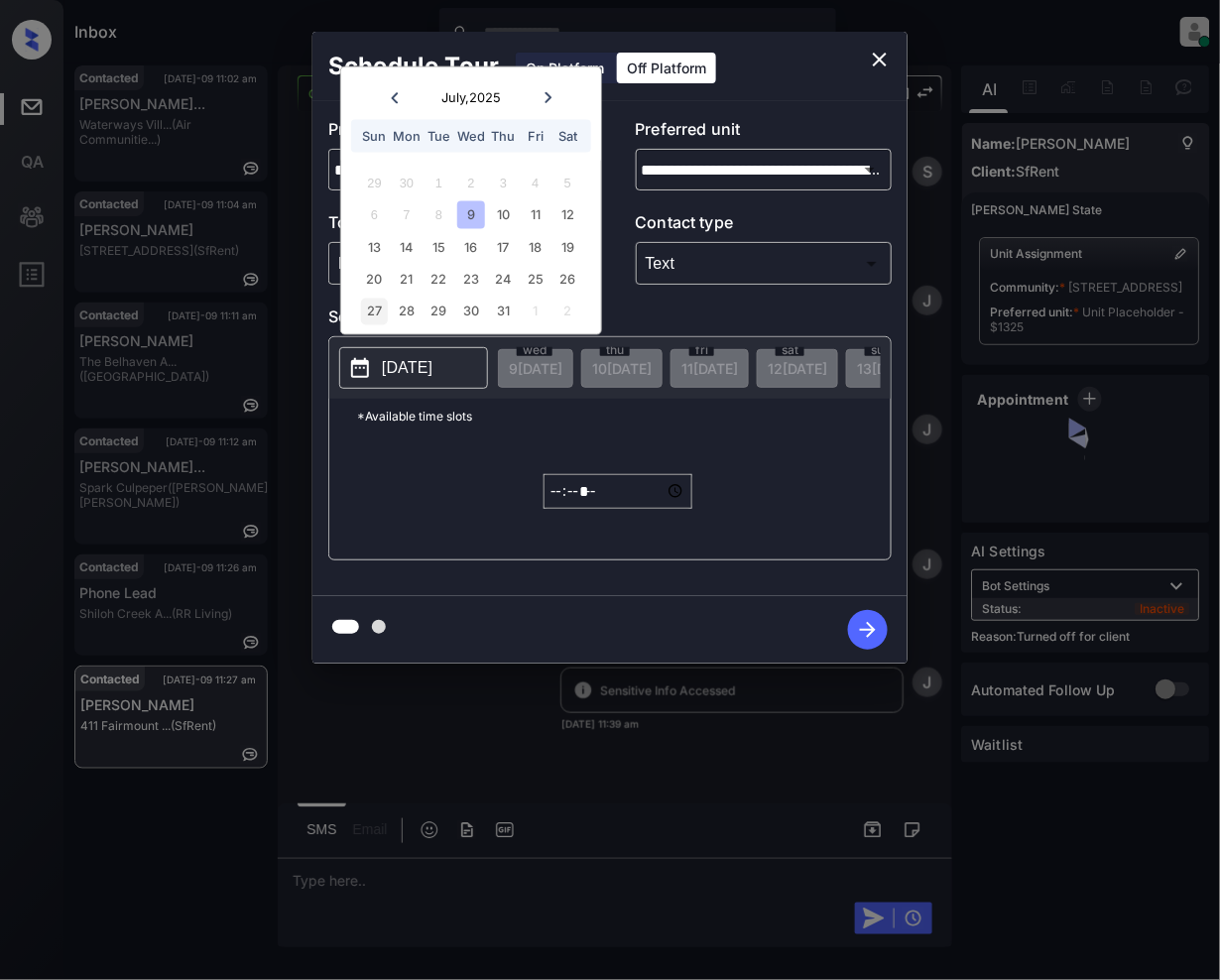 drag, startPoint x: 378, startPoint y: 239, endPoint x: 374, endPoint y: 309, distance: 70.11419 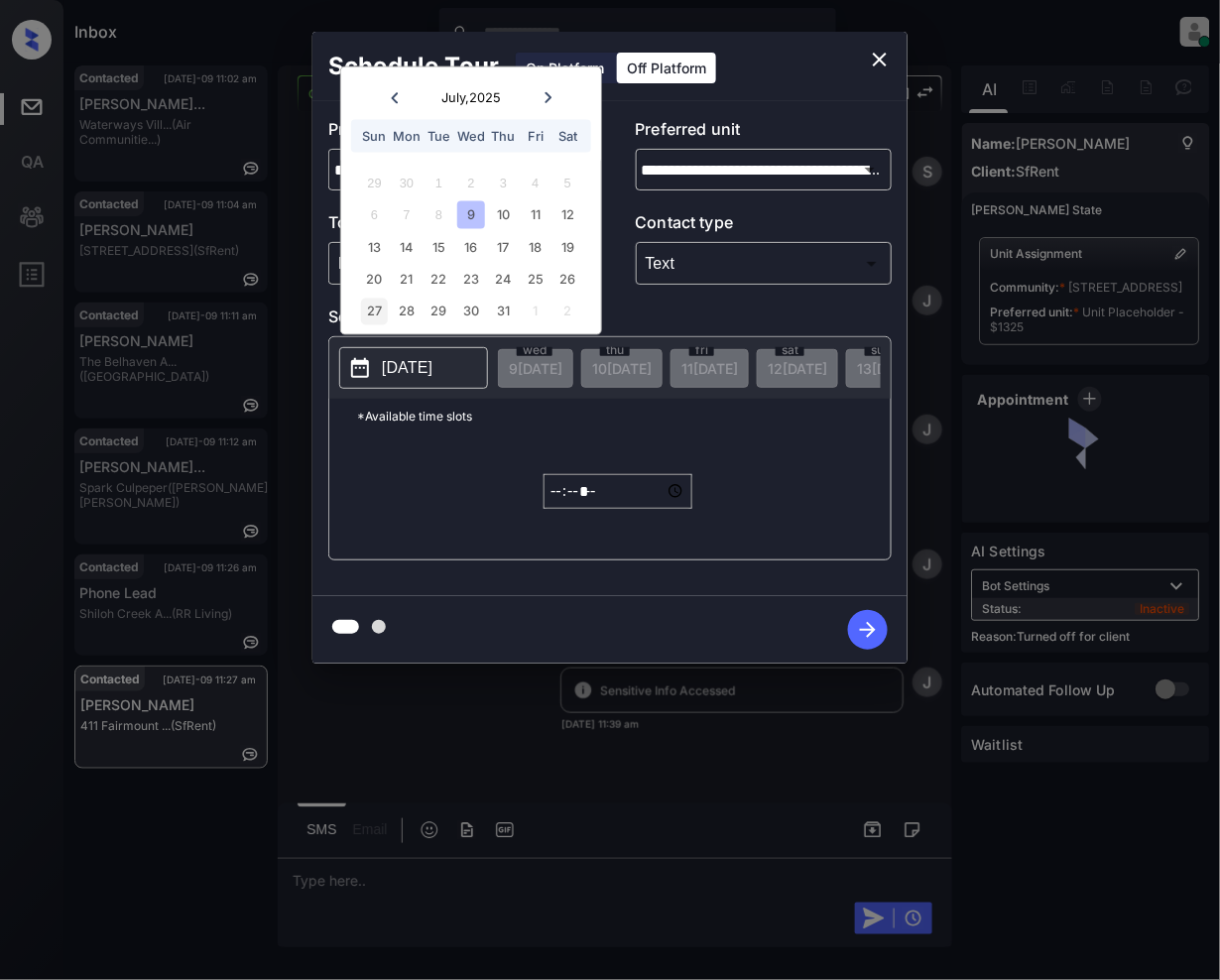 click on "13" at bounding box center [374, 246] 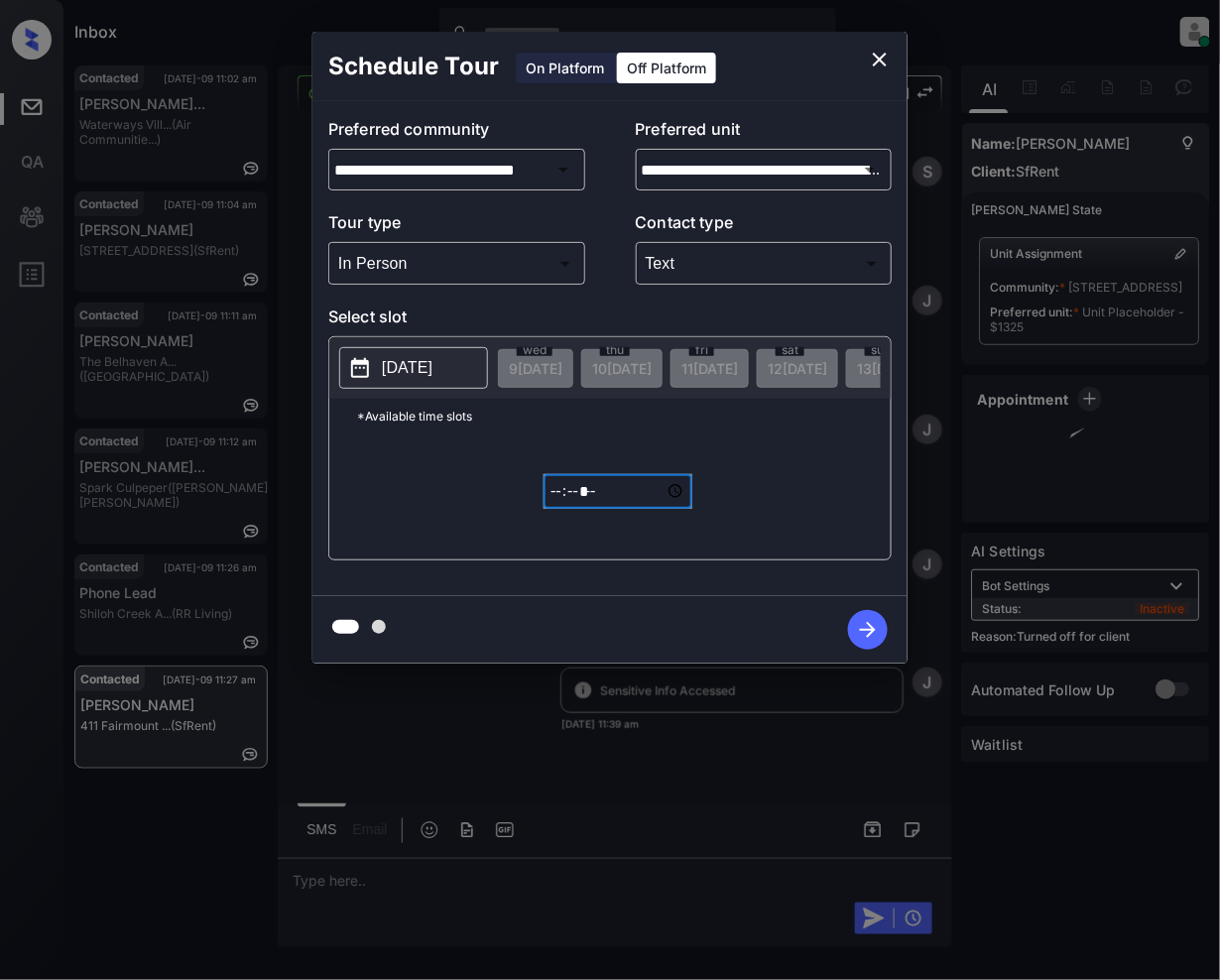 click on "*****" at bounding box center (618, 491) 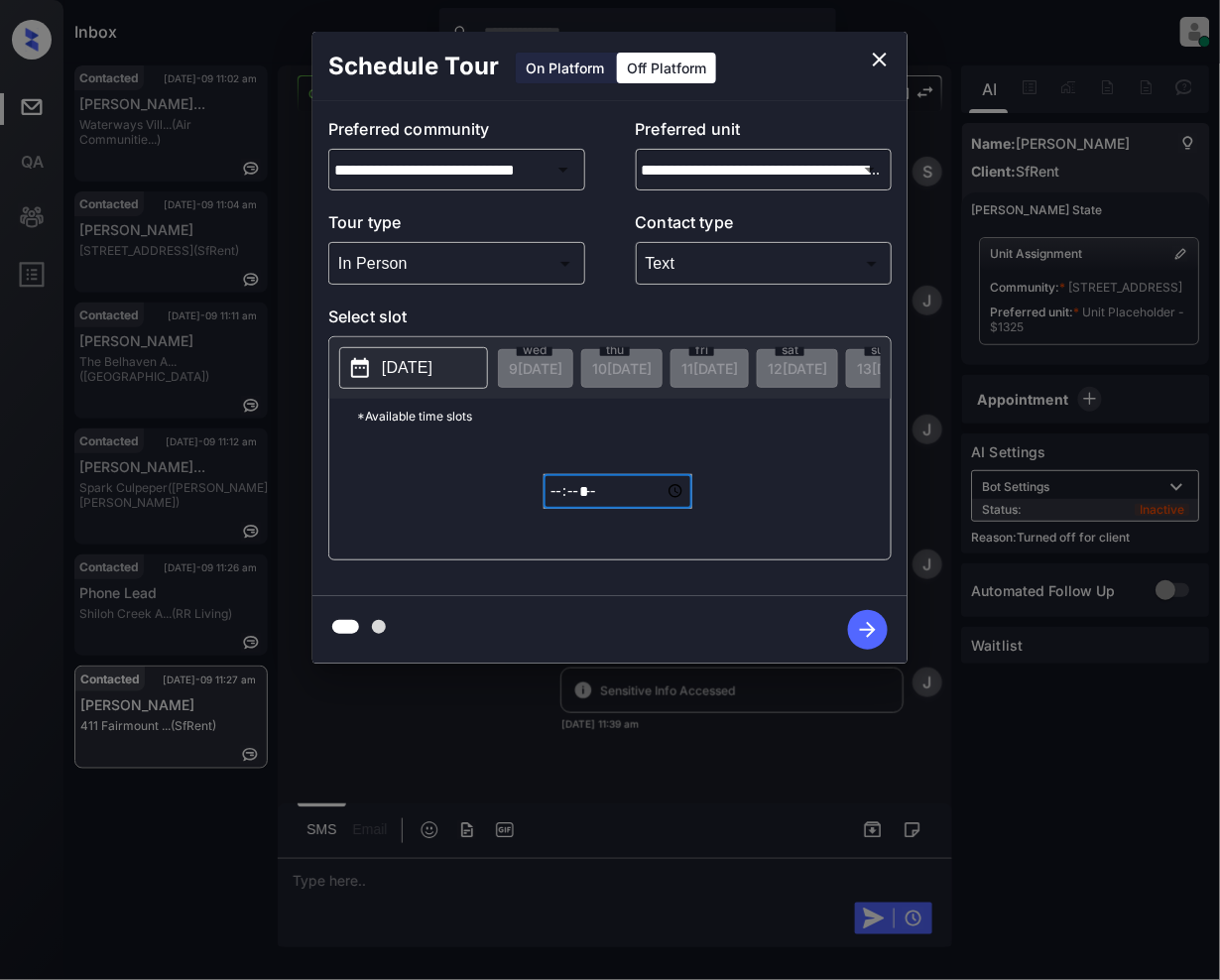 type on "*****" 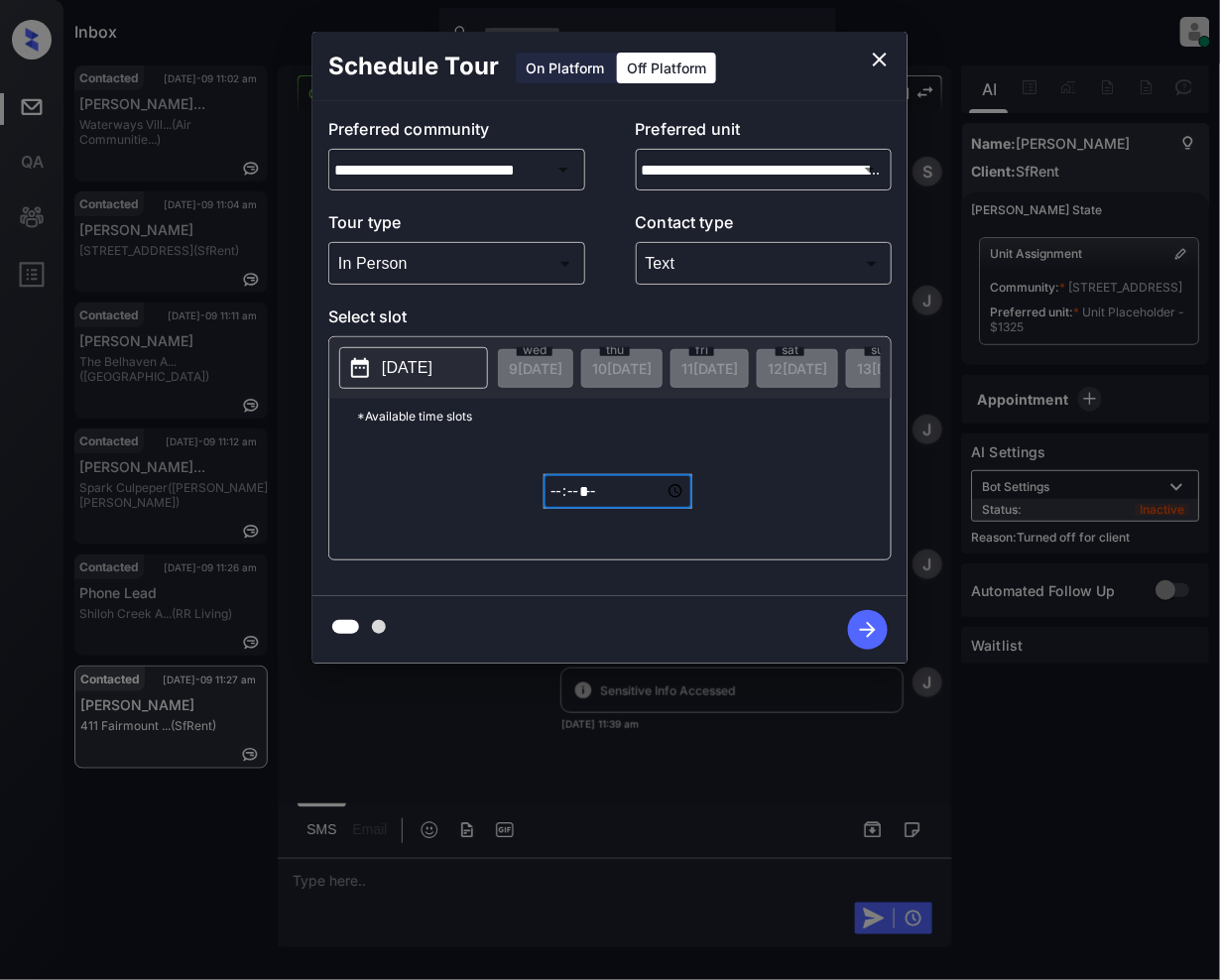 type on "**********" 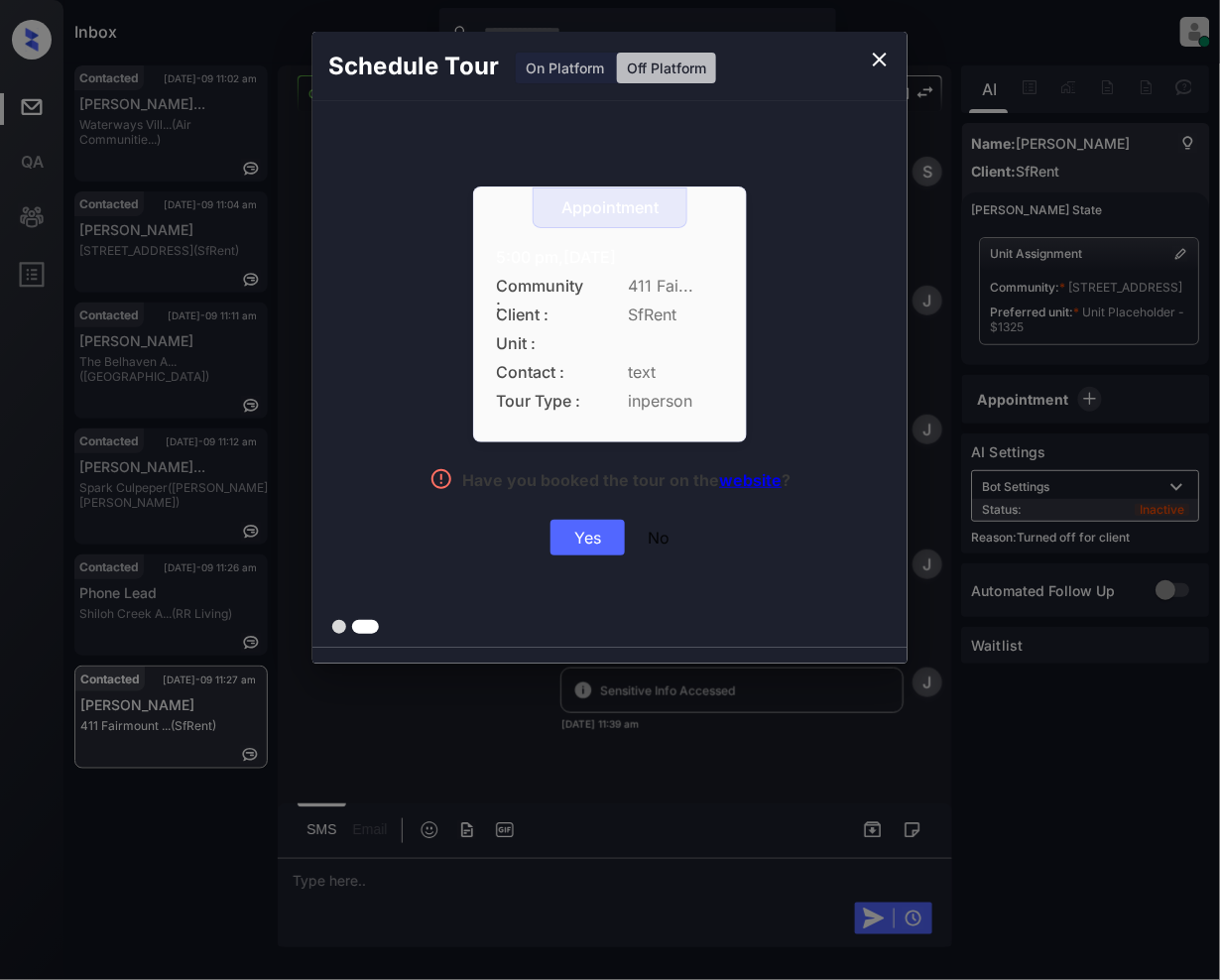 click on "Yes" at bounding box center (587, 538) 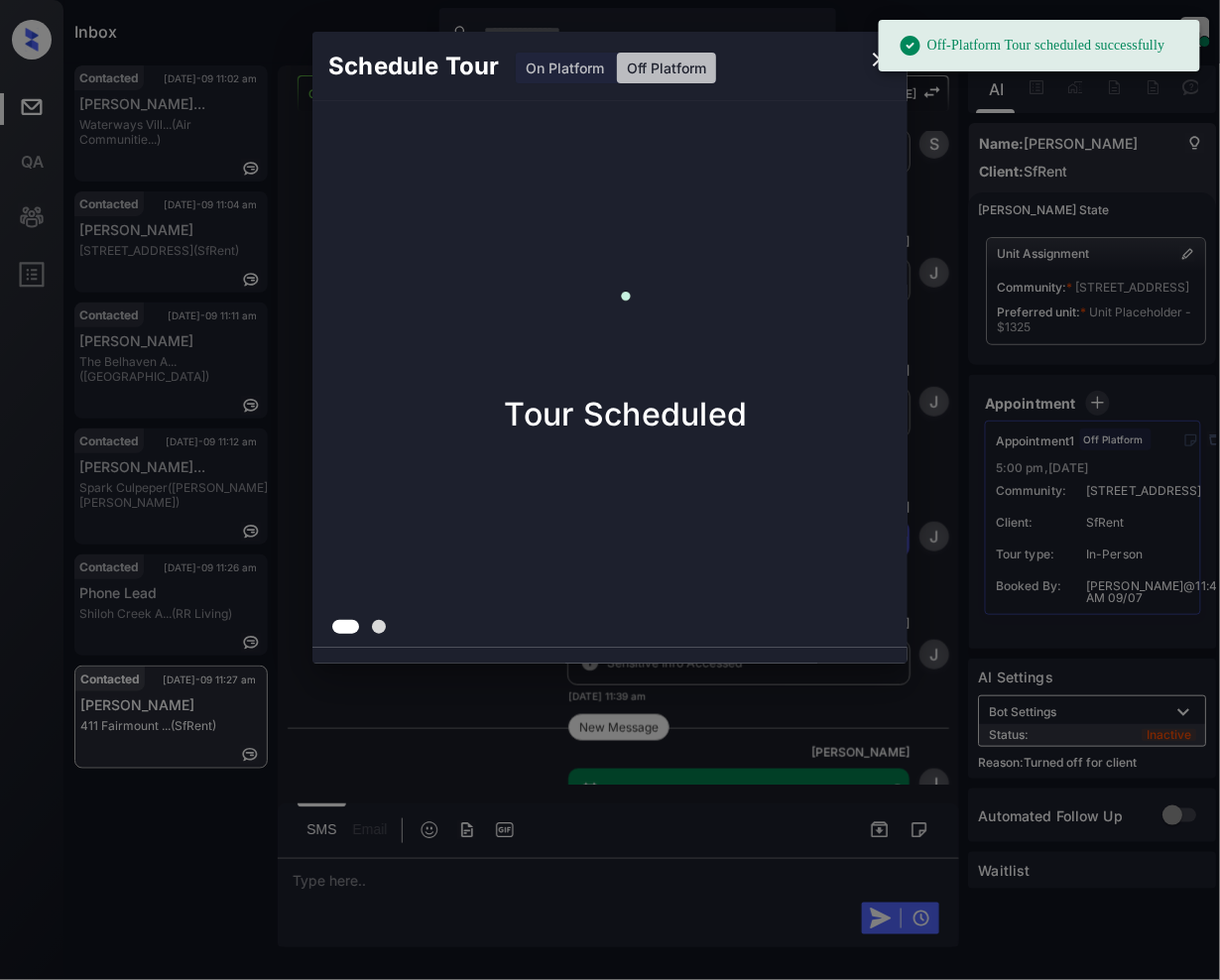 scroll, scrollTop: 4132, scrollLeft: 0, axis: vertical 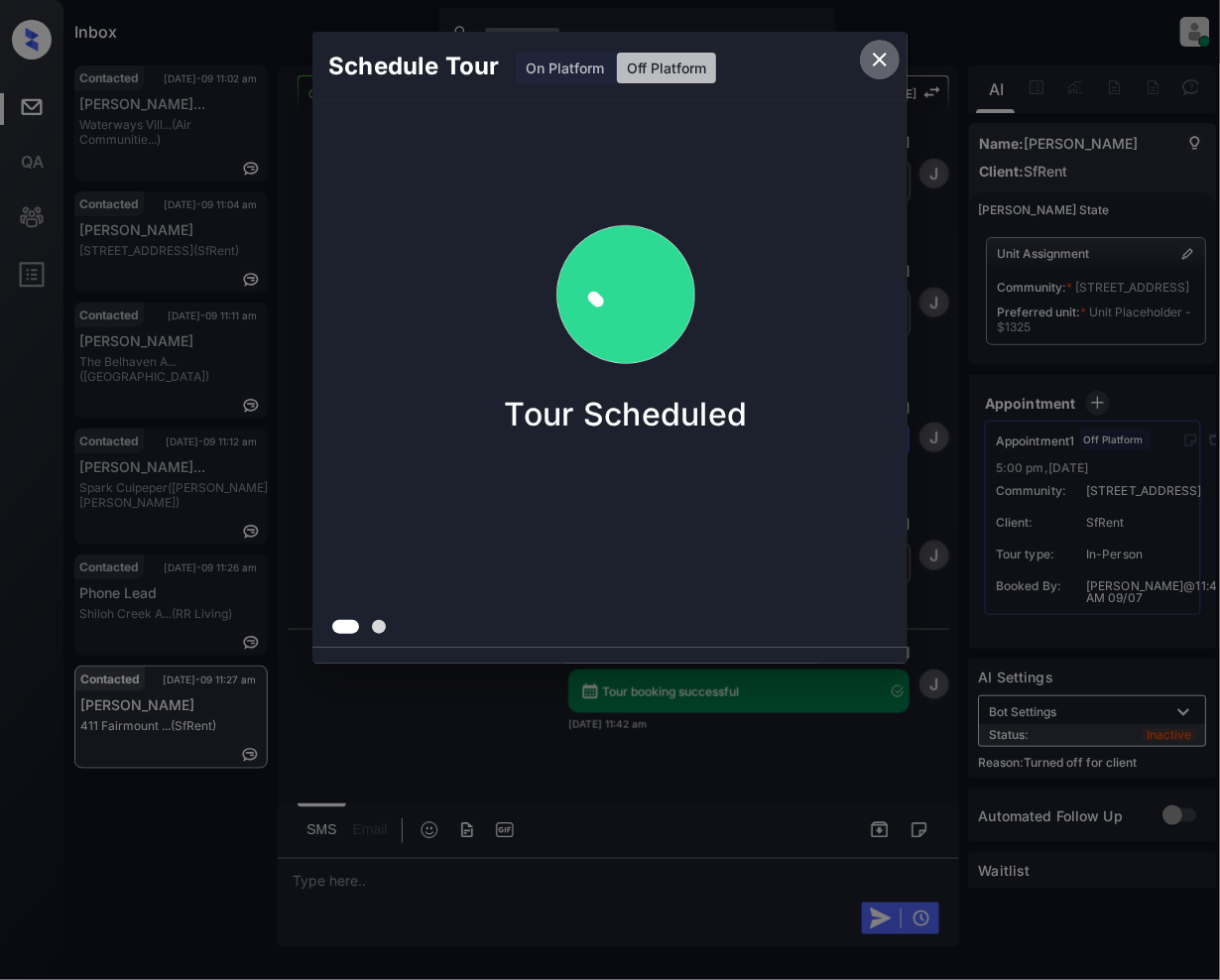click 